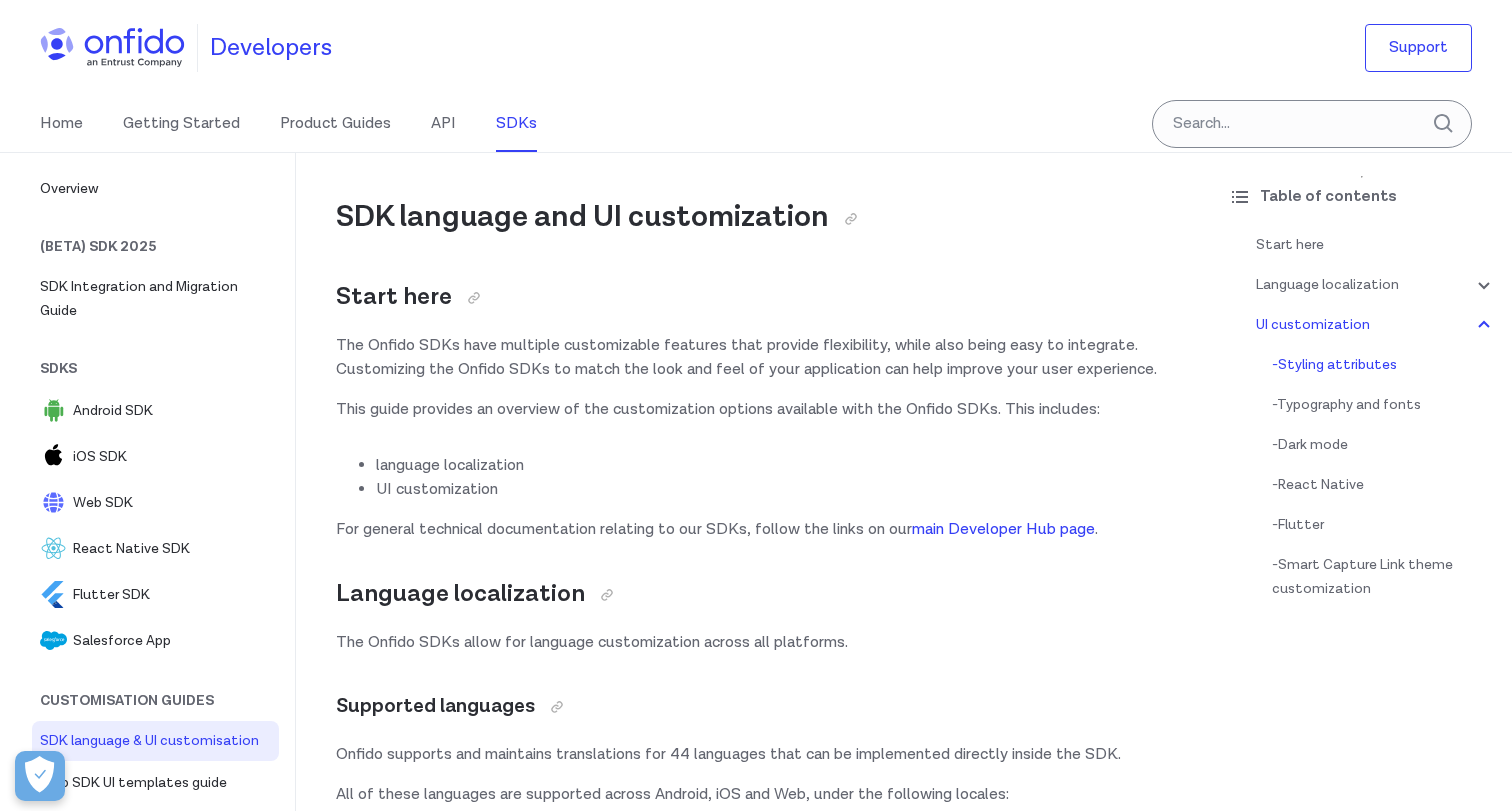 scroll, scrollTop: 6955, scrollLeft: 0, axis: vertical 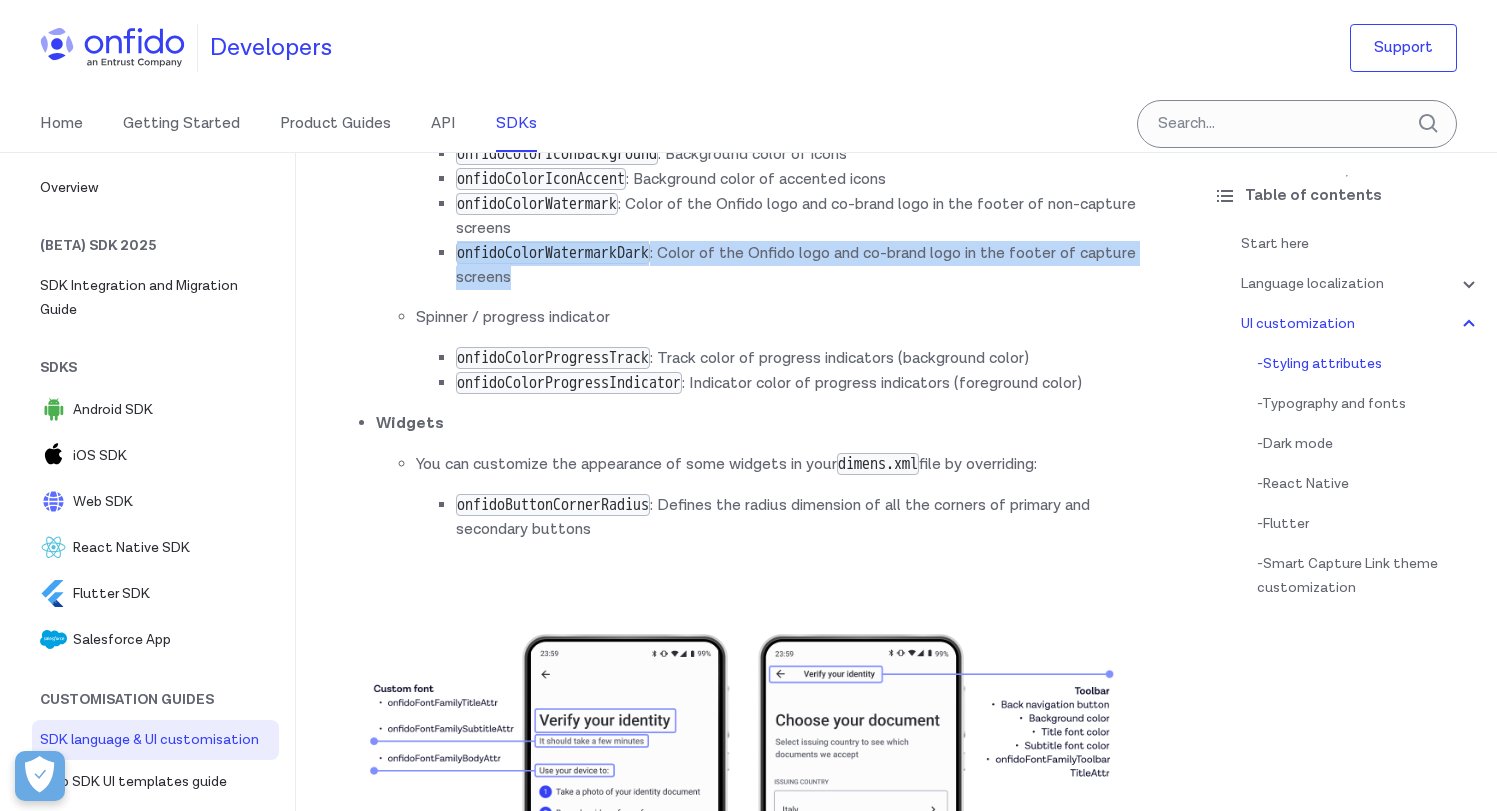 drag, startPoint x: 571, startPoint y: 432, endPoint x: 451, endPoint y: 392, distance: 126.491104 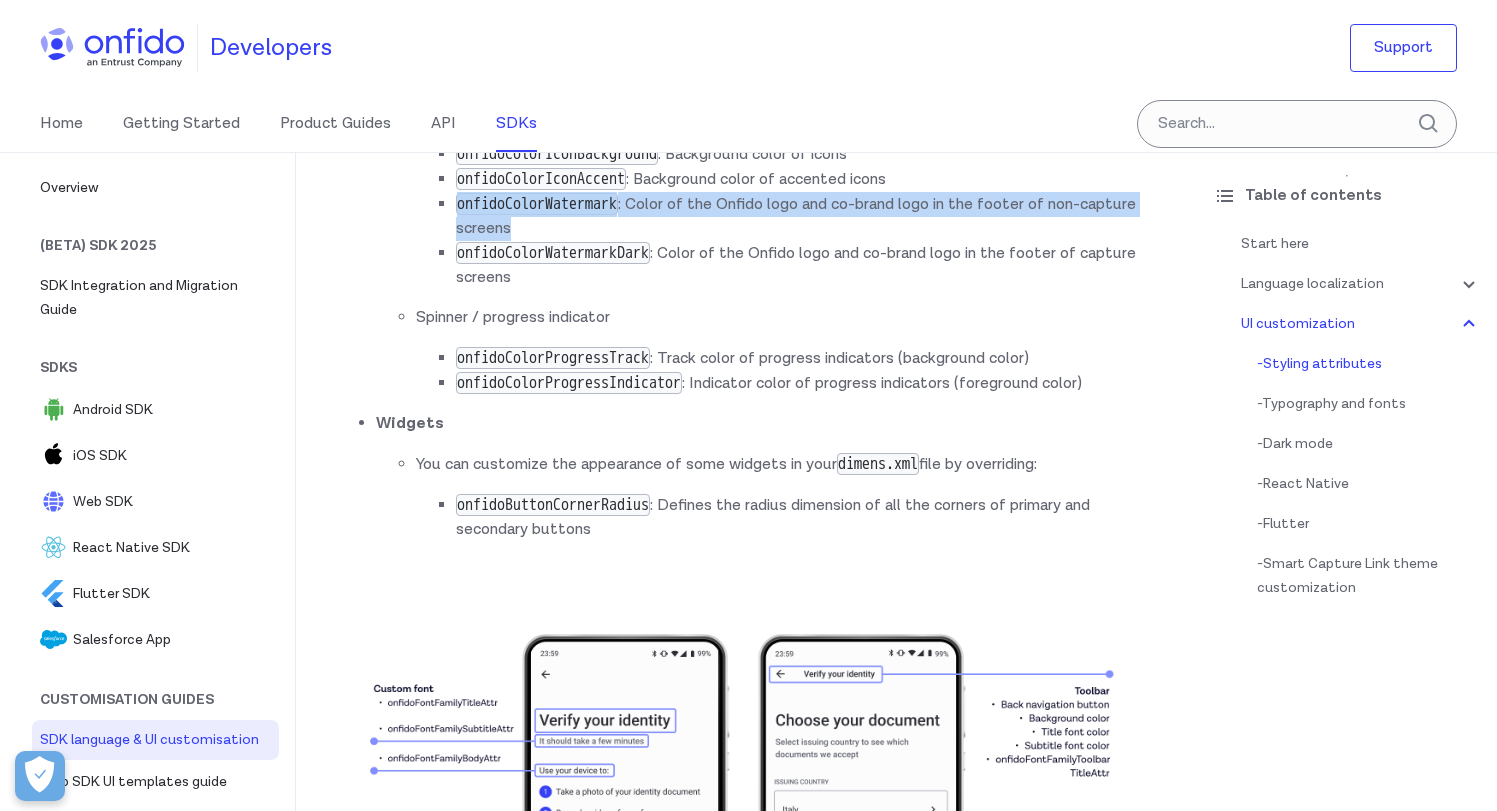 drag, startPoint x: 579, startPoint y: 383, endPoint x: 455, endPoint y: 348, distance: 128.84486 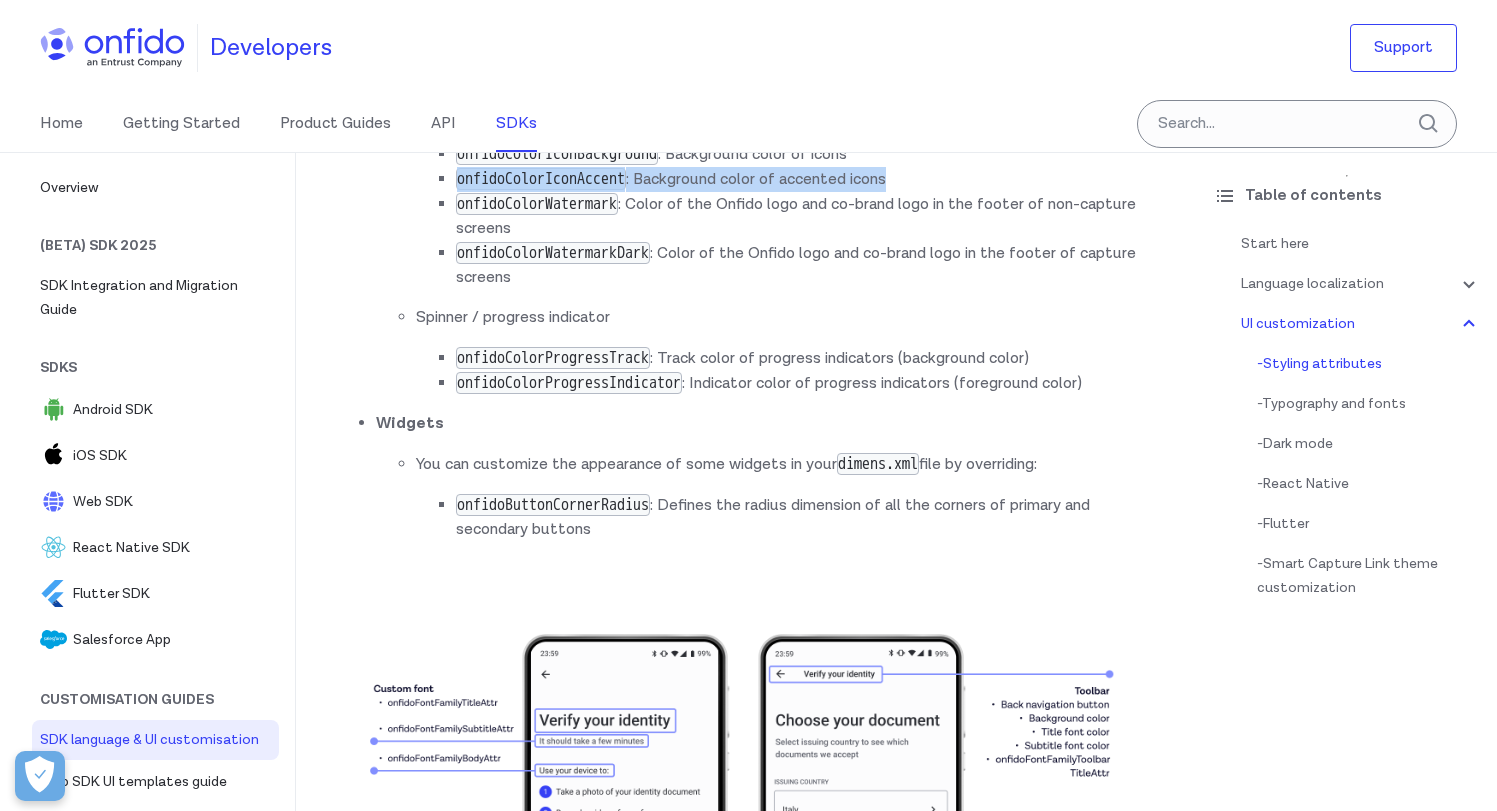 drag, startPoint x: 924, startPoint y: 335, endPoint x: 420, endPoint y: 330, distance: 504.0248 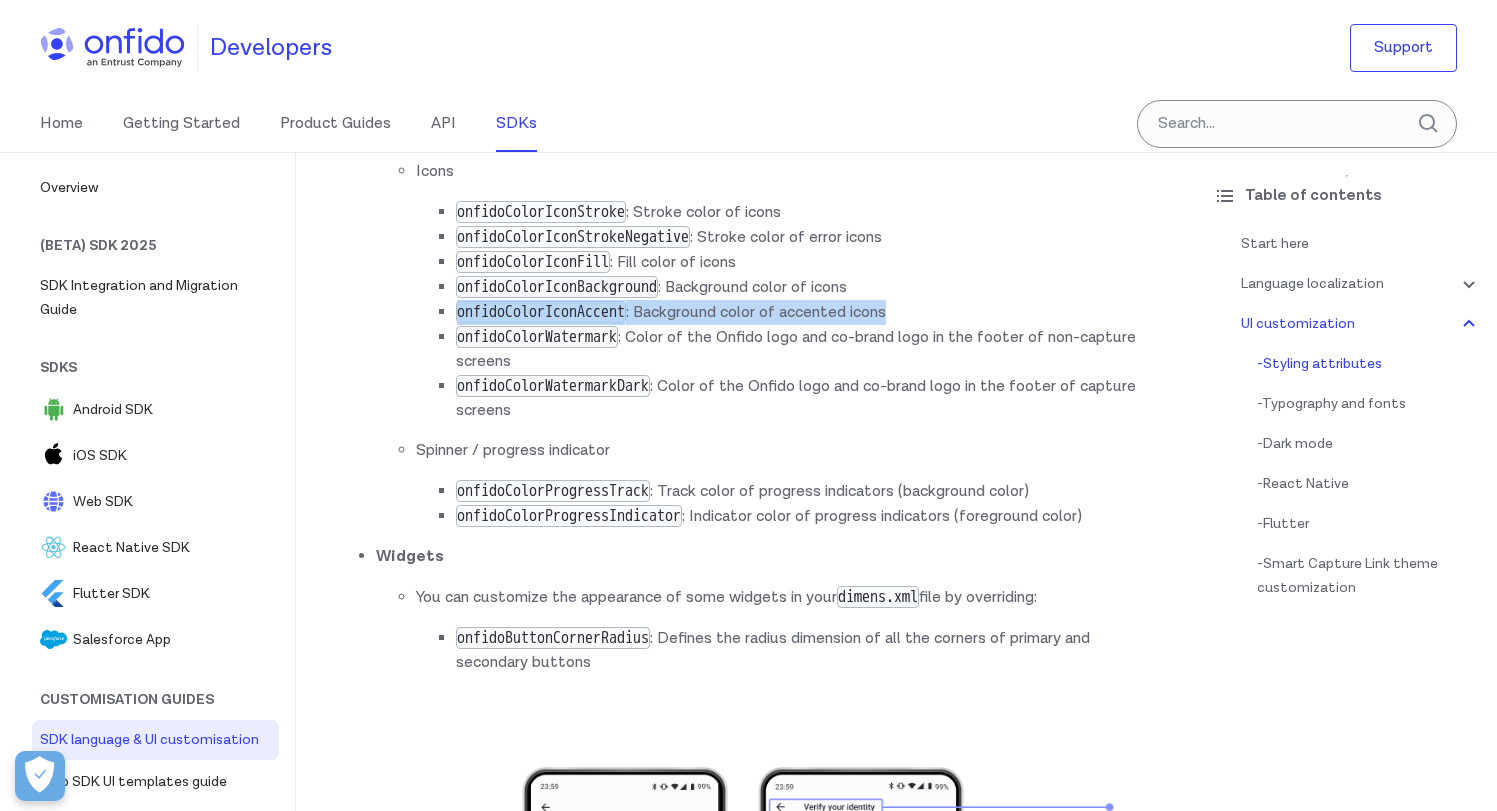 scroll, scrollTop: 6879, scrollLeft: 0, axis: vertical 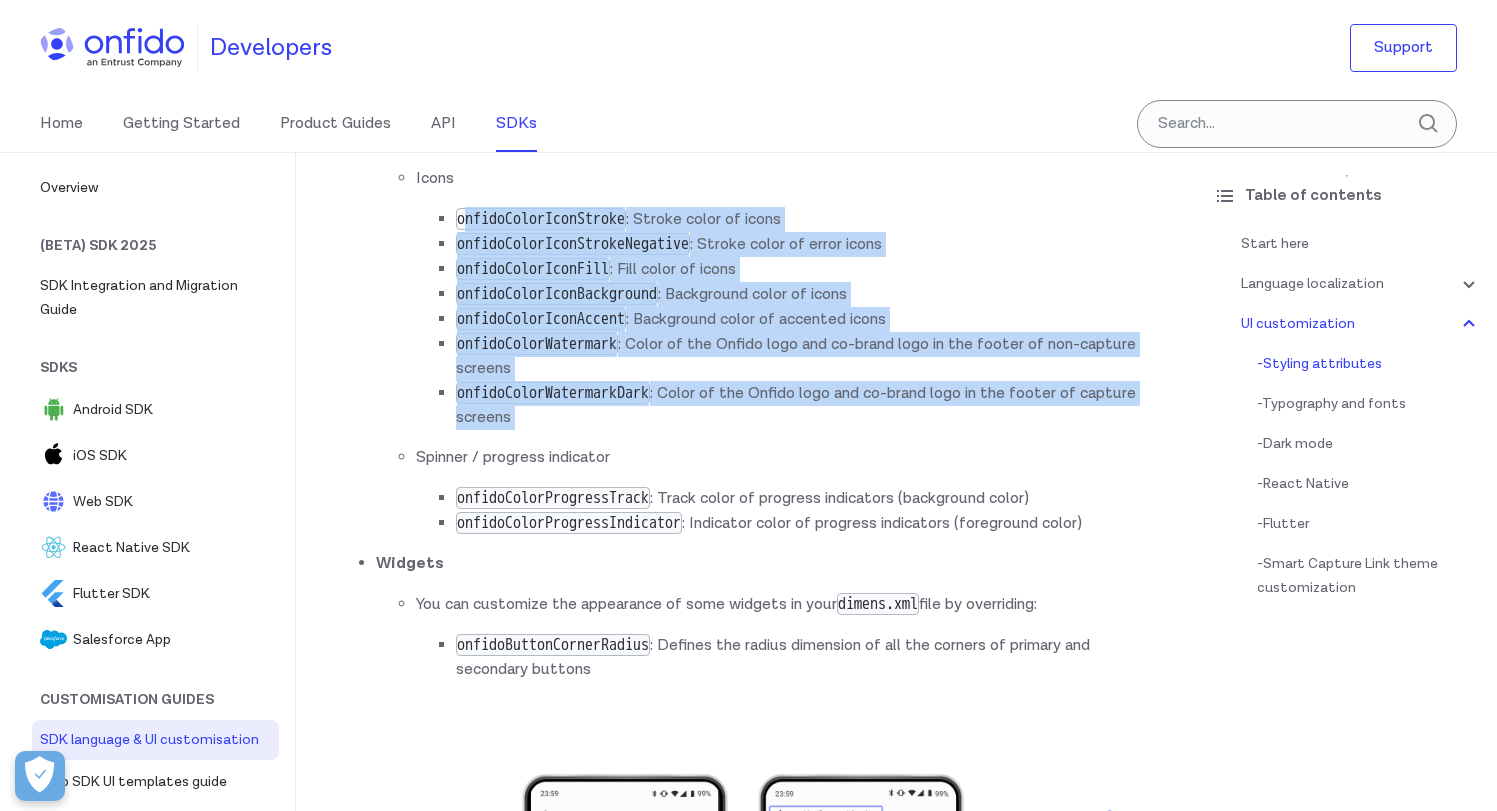 drag, startPoint x: 461, startPoint y: 369, endPoint x: 884, endPoint y: 587, distance: 475.8708 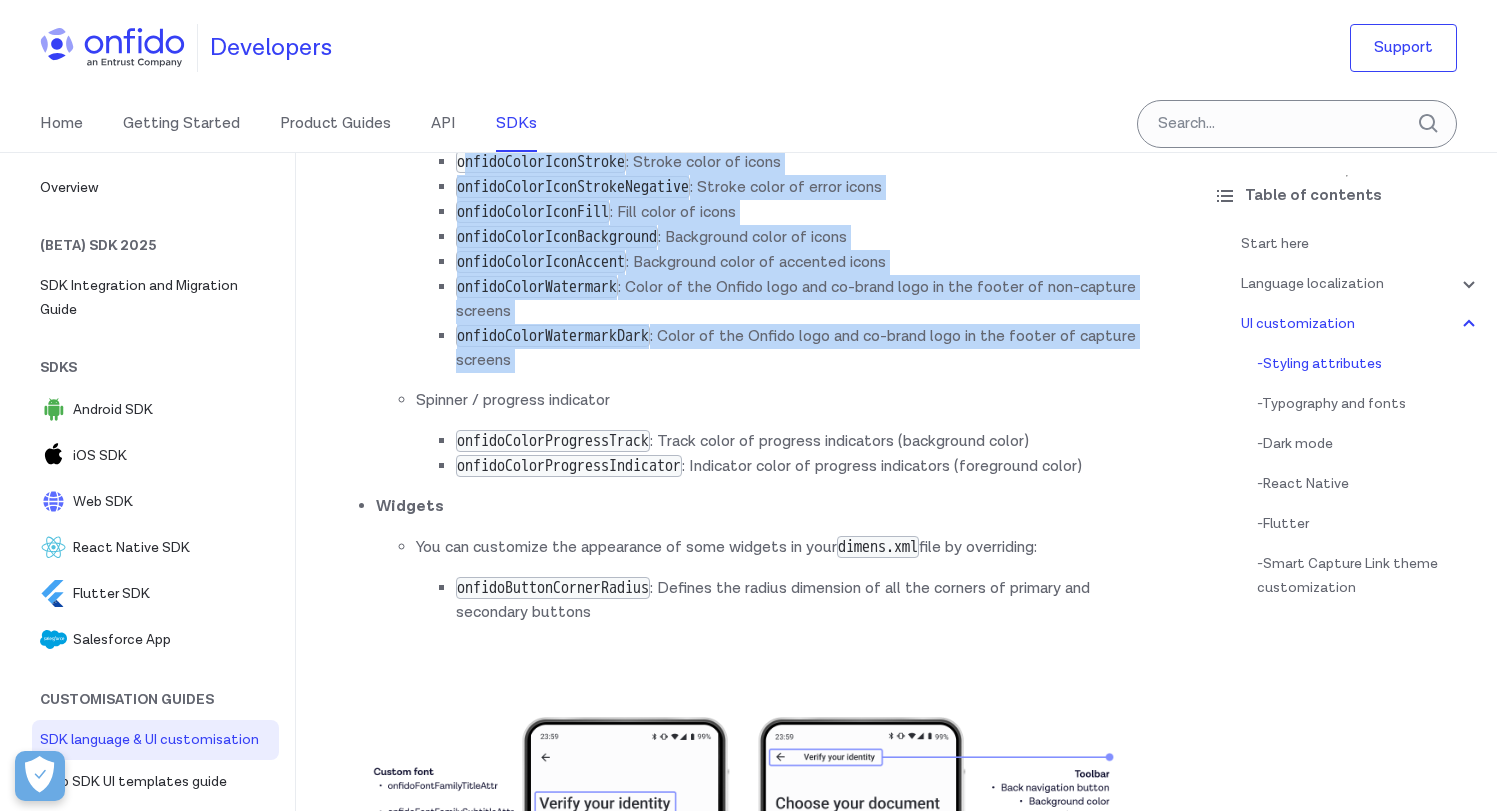 scroll, scrollTop: 6918, scrollLeft: 0, axis: vertical 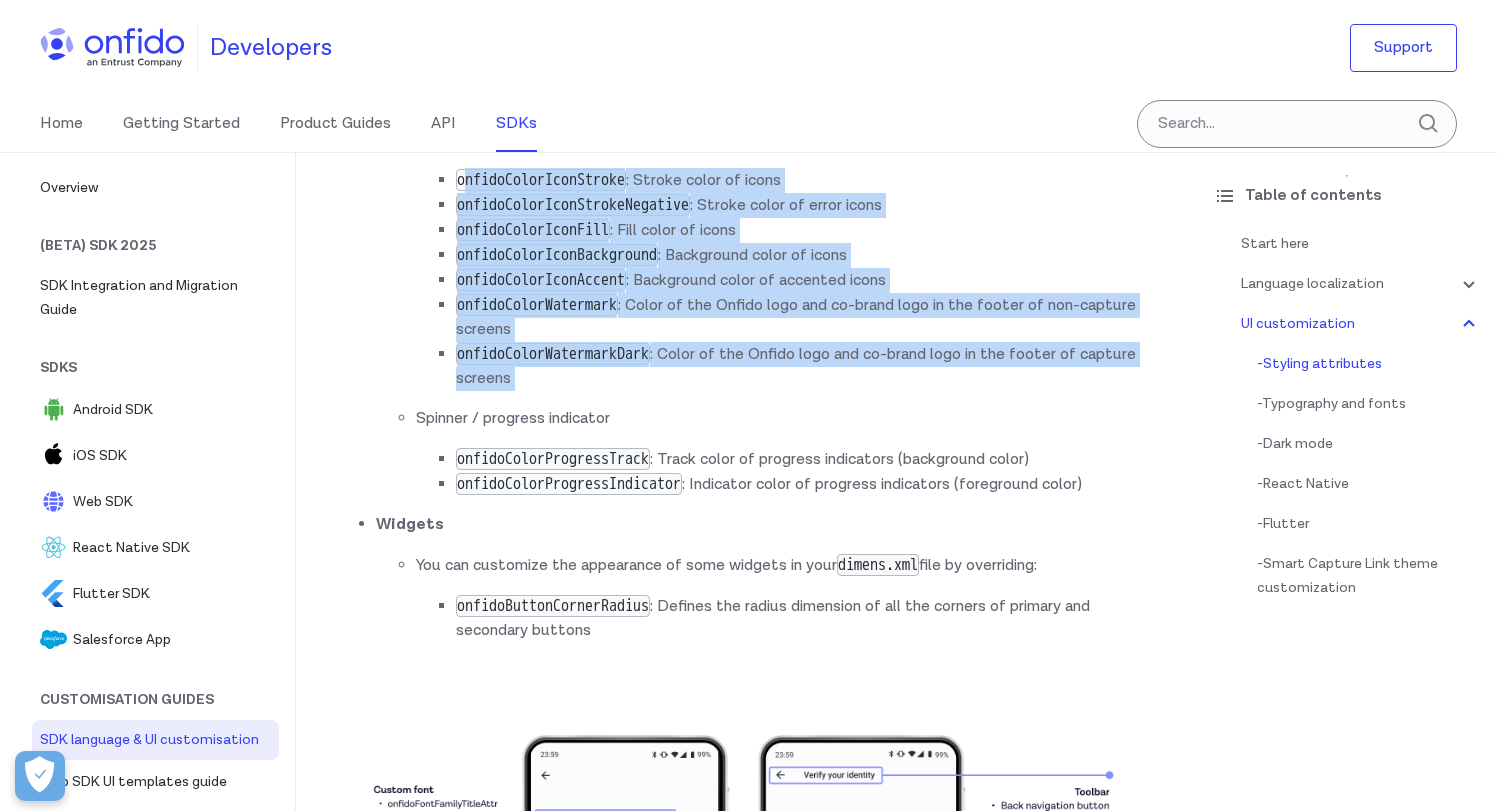 click on "onfidoColorWatermarkDark : Color of the Onfido logo and co-brand logo in the footer of capture screens" at bounding box center [806, 366] 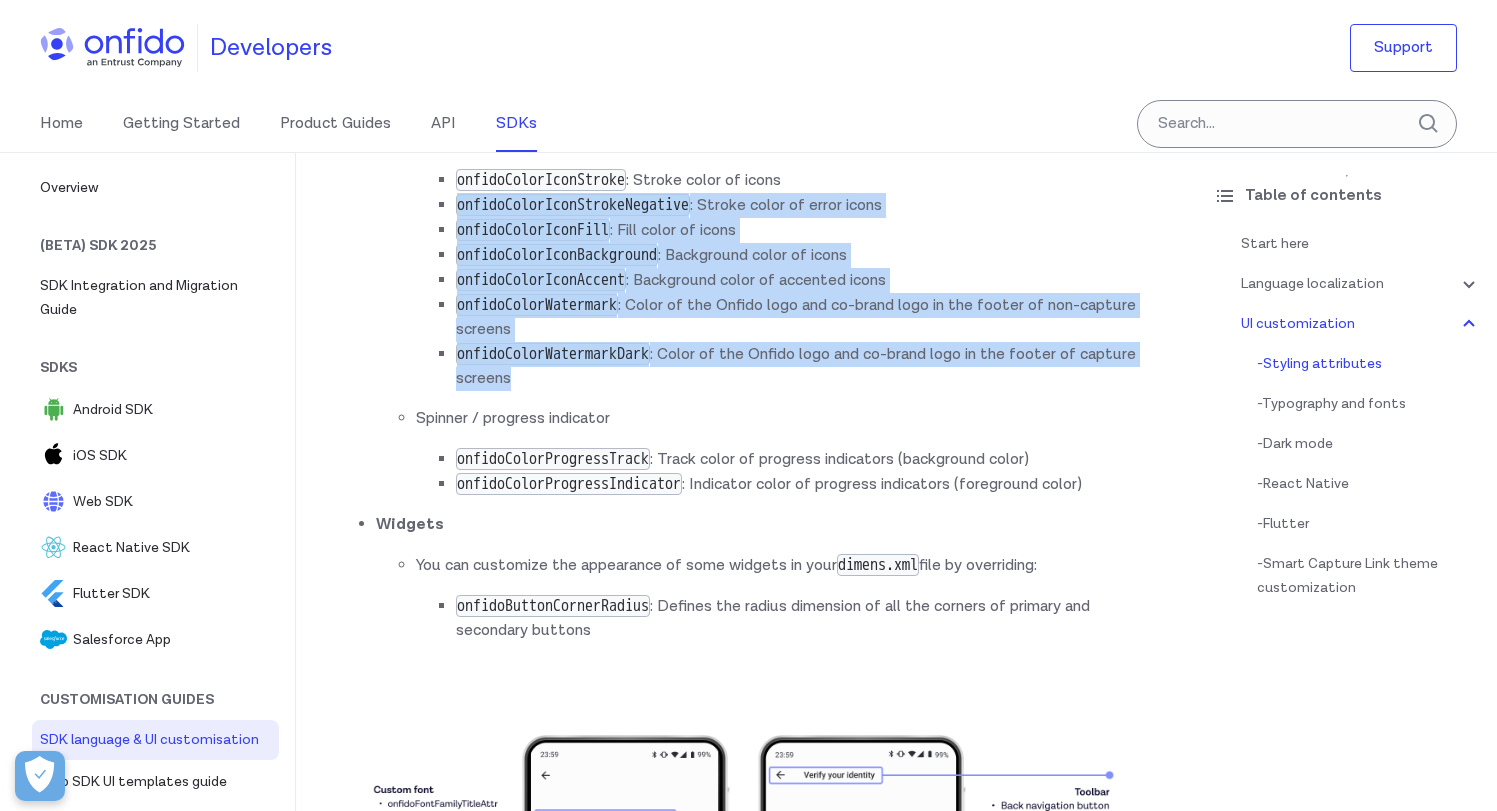 drag, startPoint x: 579, startPoint y: 528, endPoint x: 458, endPoint y: 344, distance: 220.22034 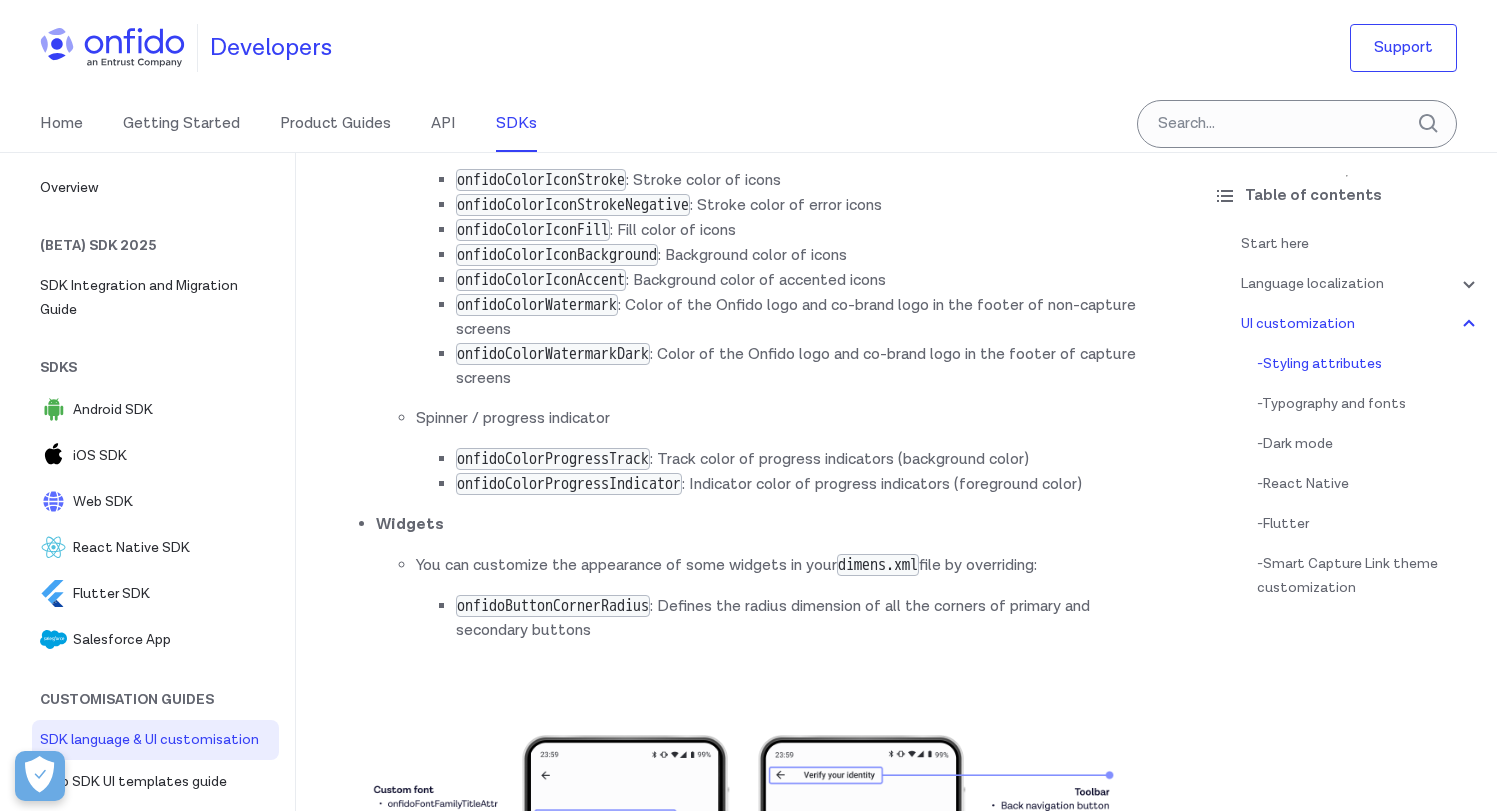 click on "onfidoColorIconStroke : Stroke color of icons" at bounding box center (806, 180) 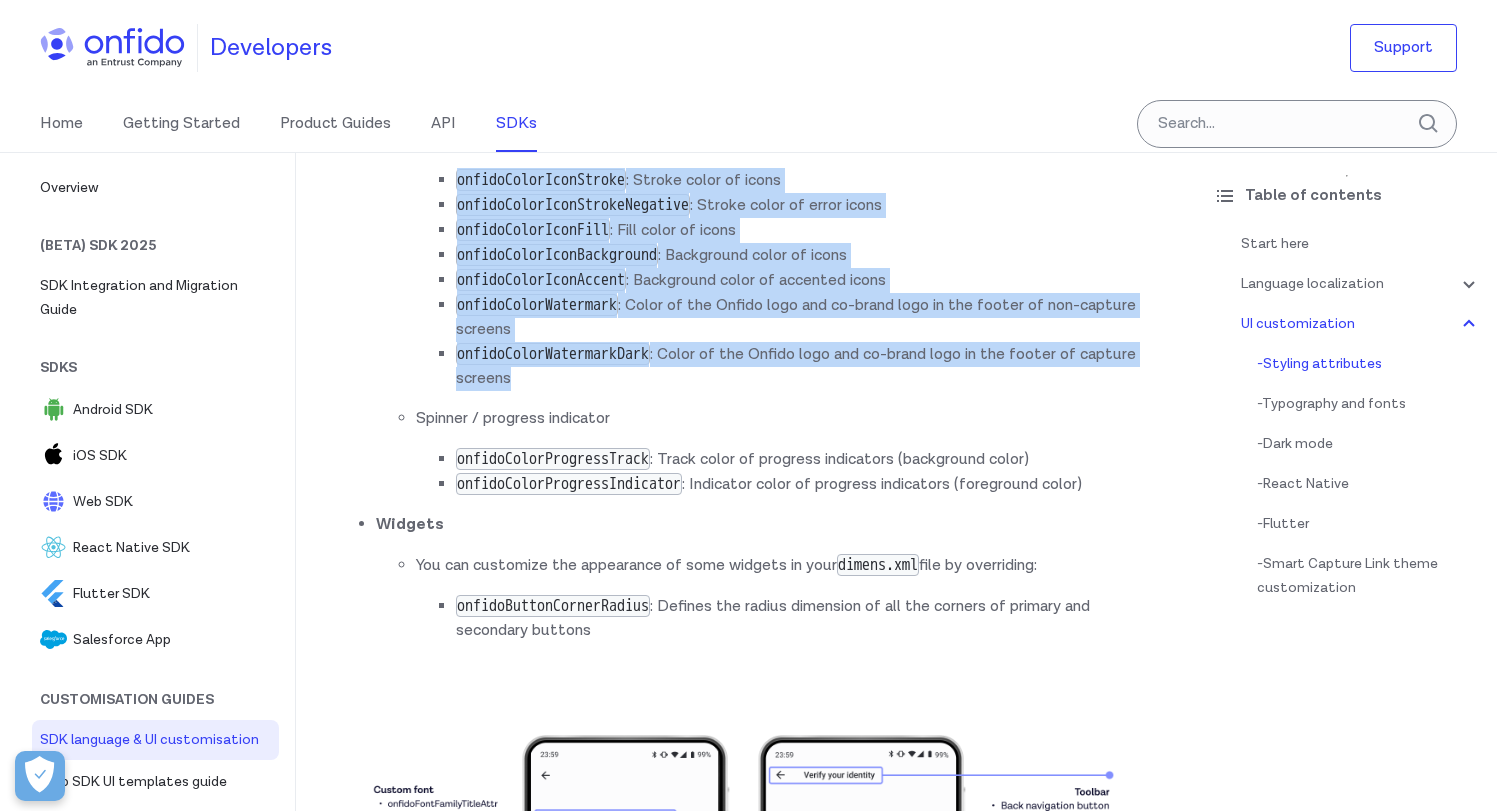 drag, startPoint x: 580, startPoint y: 528, endPoint x: 430, endPoint y: 309, distance: 265.44492 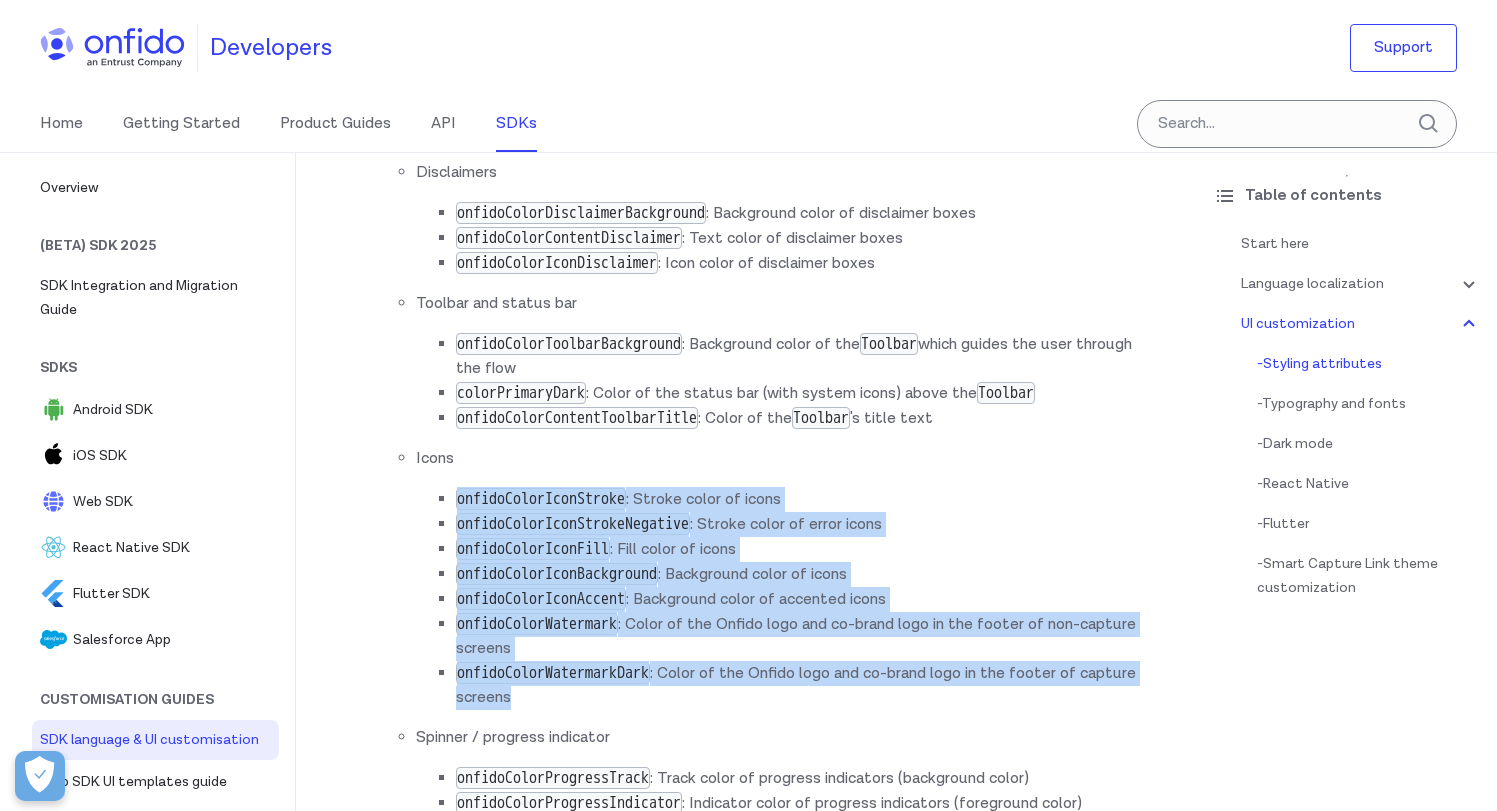 scroll, scrollTop: 6585, scrollLeft: 0, axis: vertical 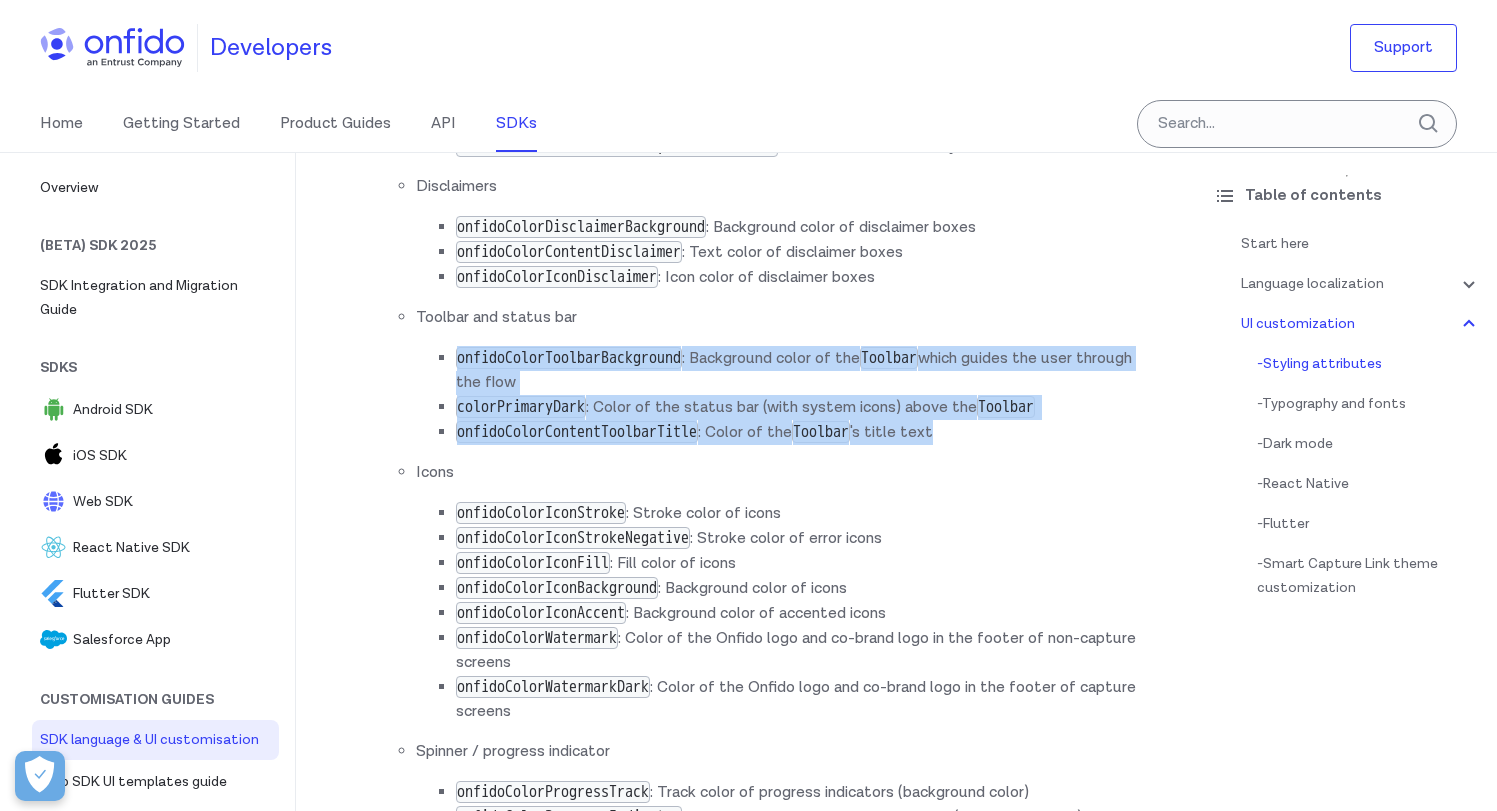 drag, startPoint x: 1019, startPoint y: 579, endPoint x: 442, endPoint y: 481, distance: 585.2632 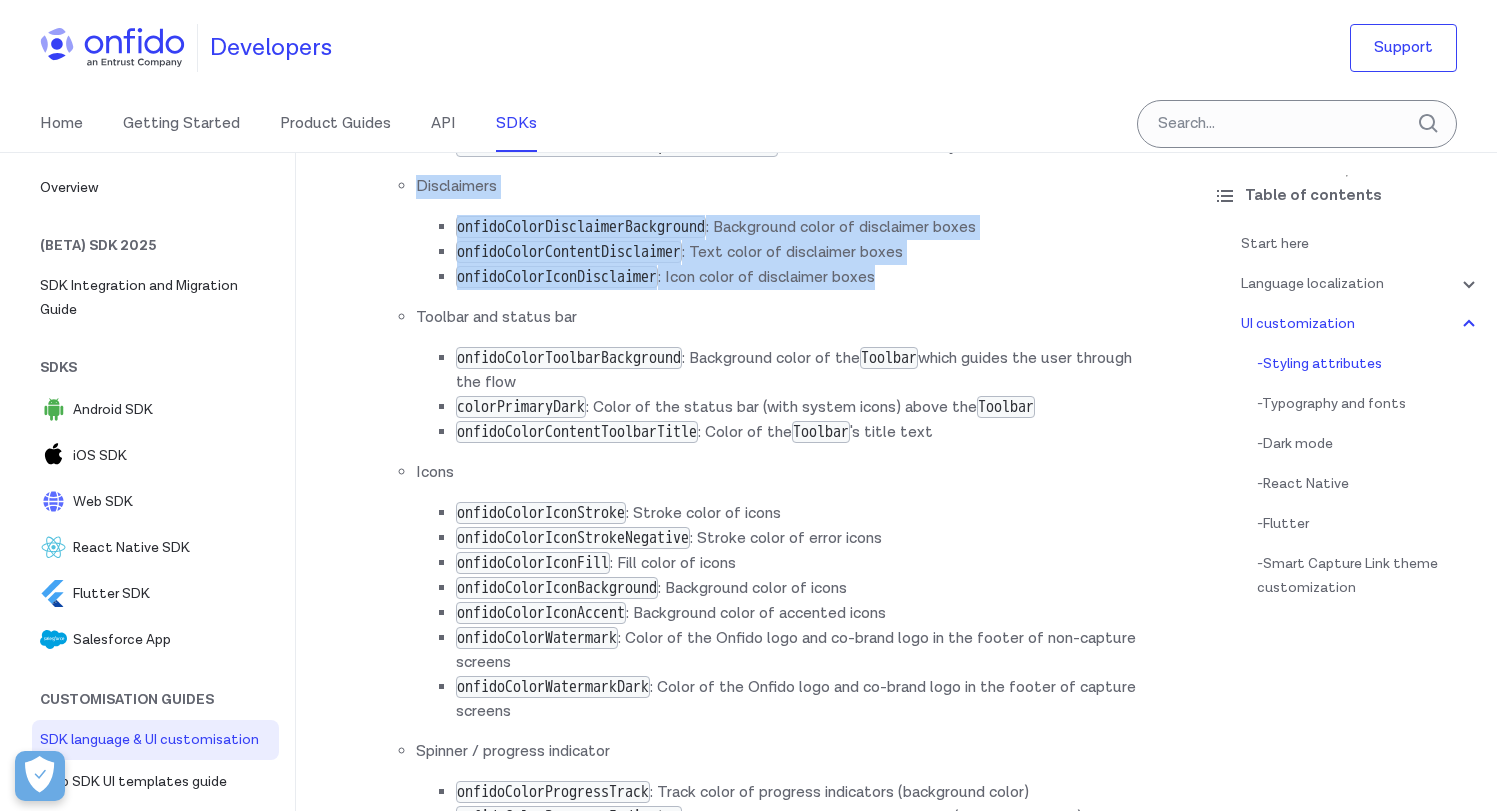 drag, startPoint x: 930, startPoint y: 425, endPoint x: 355, endPoint y: 342, distance: 580.95953 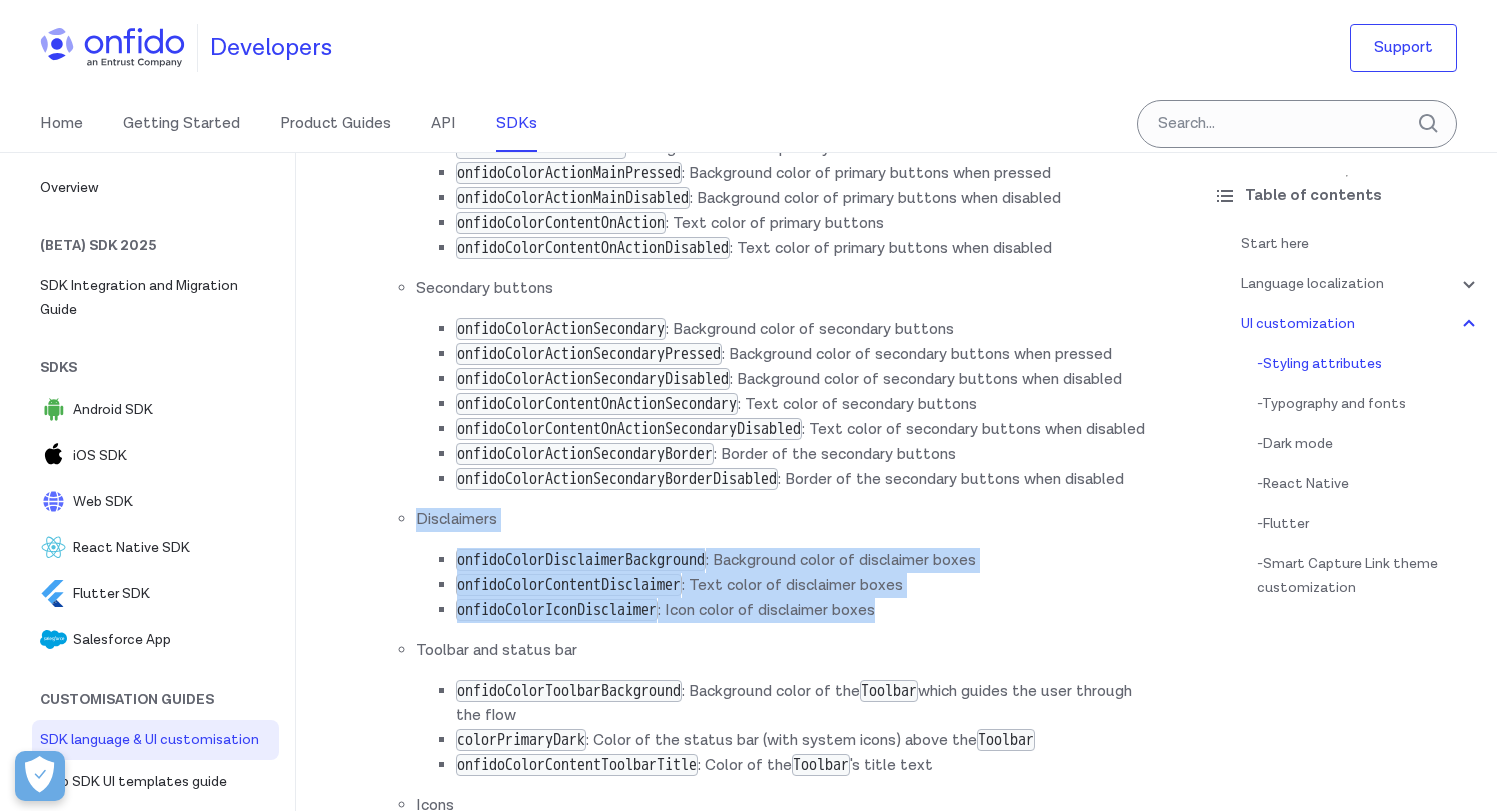 scroll, scrollTop: 6242, scrollLeft: 0, axis: vertical 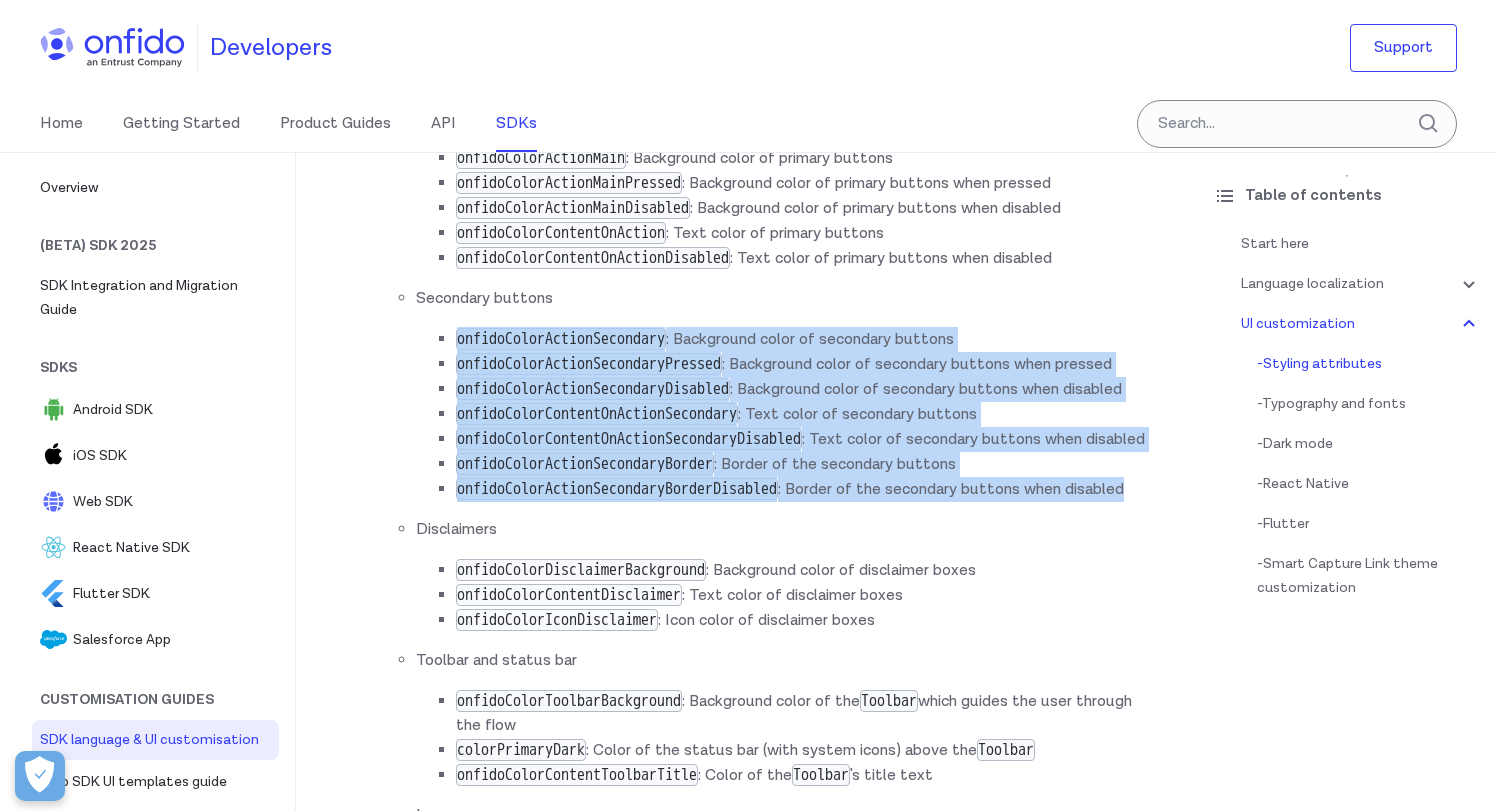drag, startPoint x: 531, startPoint y: 647, endPoint x: 445, endPoint y: 386, distance: 274.80356 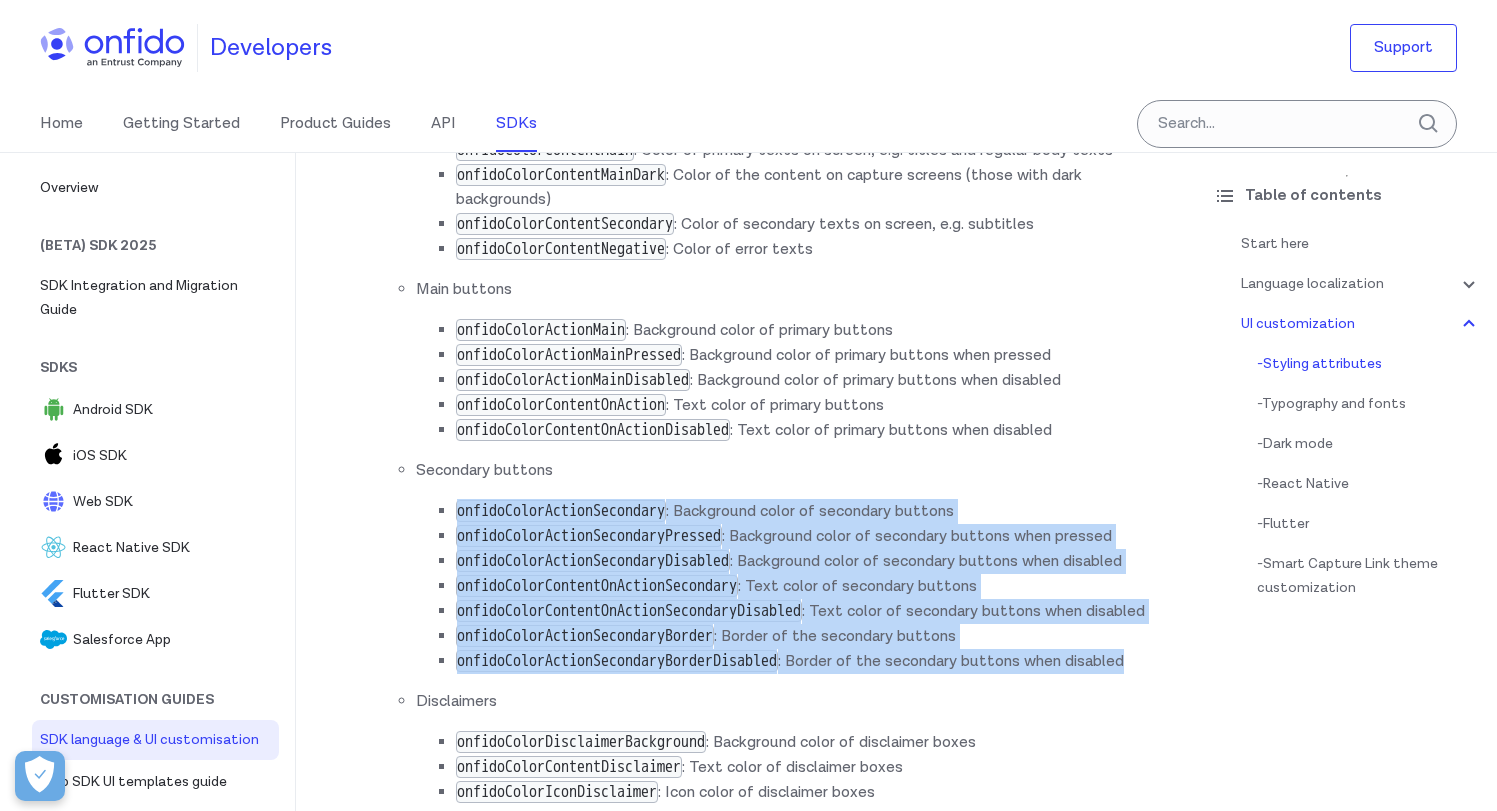 scroll, scrollTop: 6059, scrollLeft: 0, axis: vertical 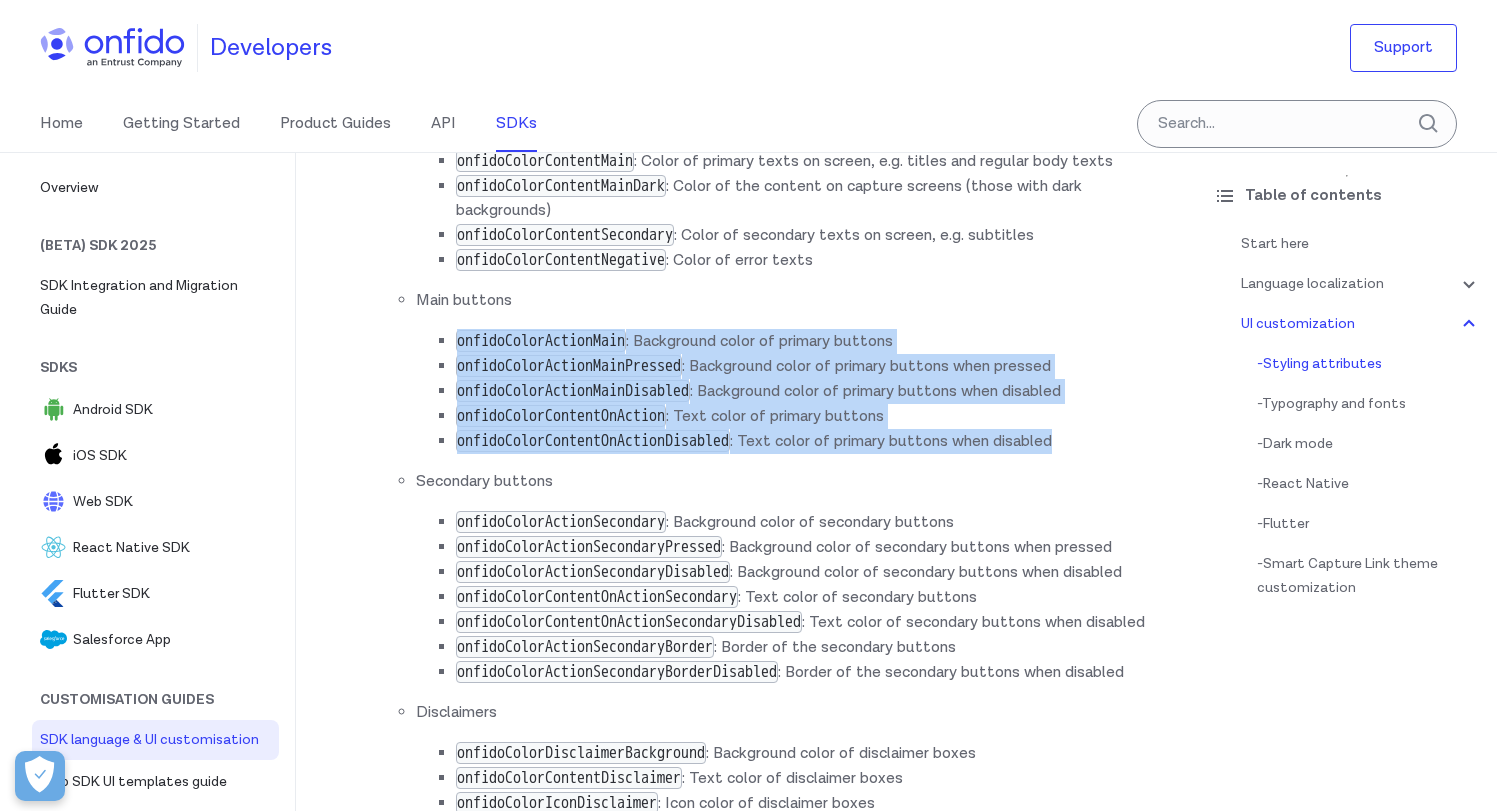 drag, startPoint x: 1034, startPoint y: 489, endPoint x: 451, endPoint y: 378, distance: 593.47284 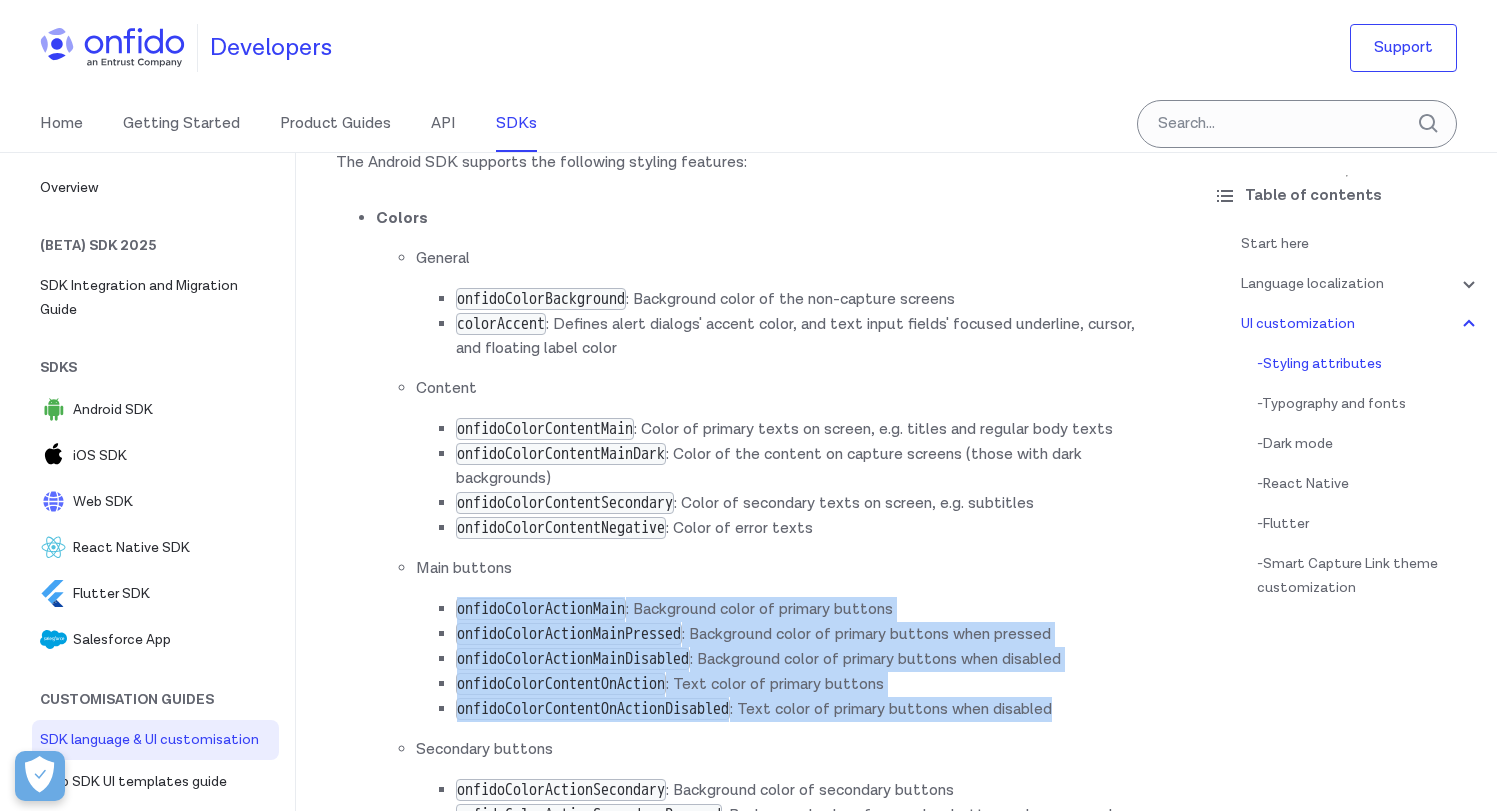 scroll, scrollTop: 5784, scrollLeft: 0, axis: vertical 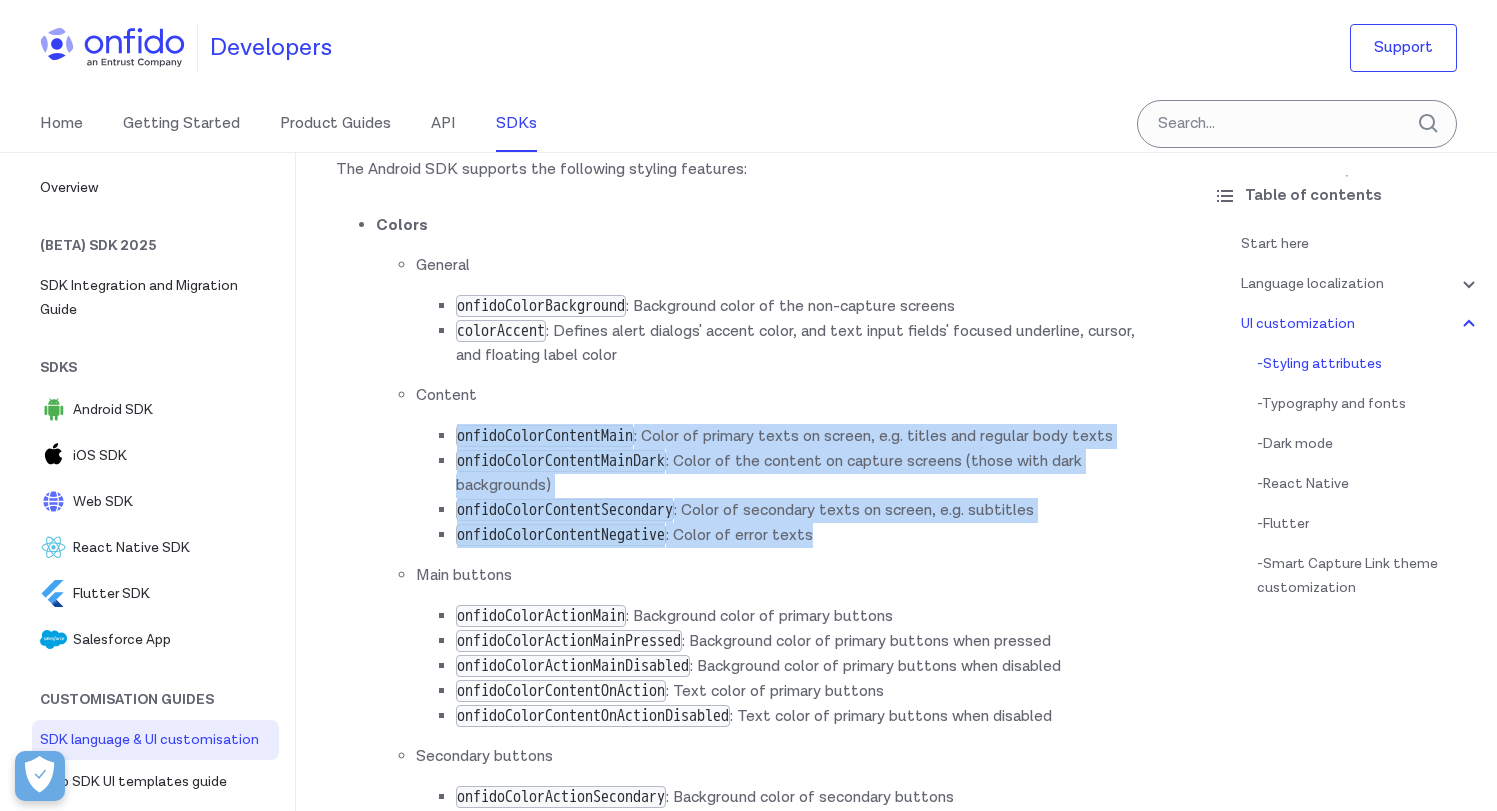 drag, startPoint x: 866, startPoint y: 589, endPoint x: 424, endPoint y: 442, distance: 465.80362 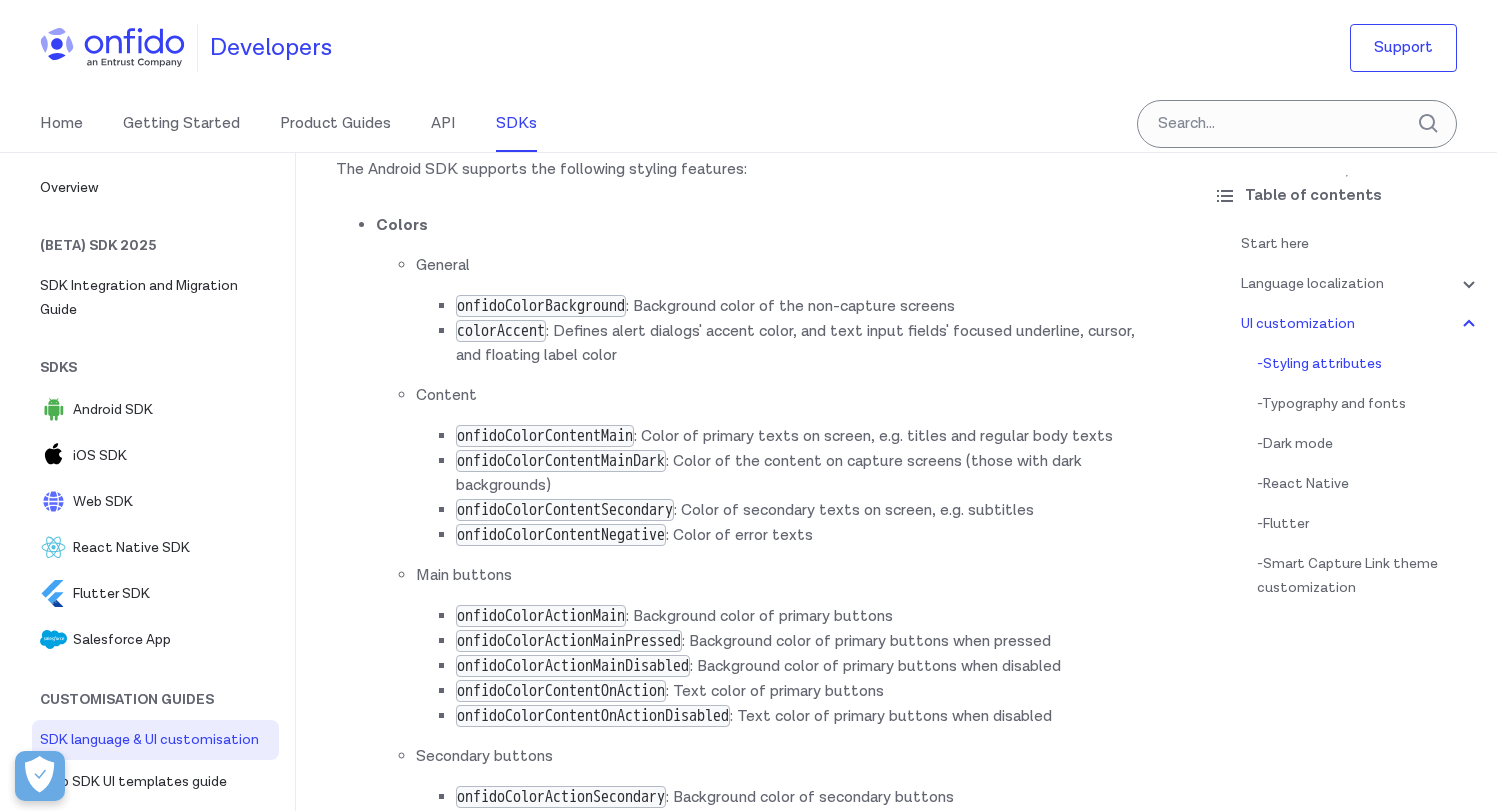 click on "Content
onfidoColorContentMain : Color of primary texts on screen, e.g. titles and regular body texts
onfidoColorContentMainDark : Color of the content on capture screens (those with dark backgrounds)
onfidoColorContentSecondary : Color of secondary texts on screen, e.g. subtitles
onfidoColorContentNegative : Color of error texts" at bounding box center (786, 466) 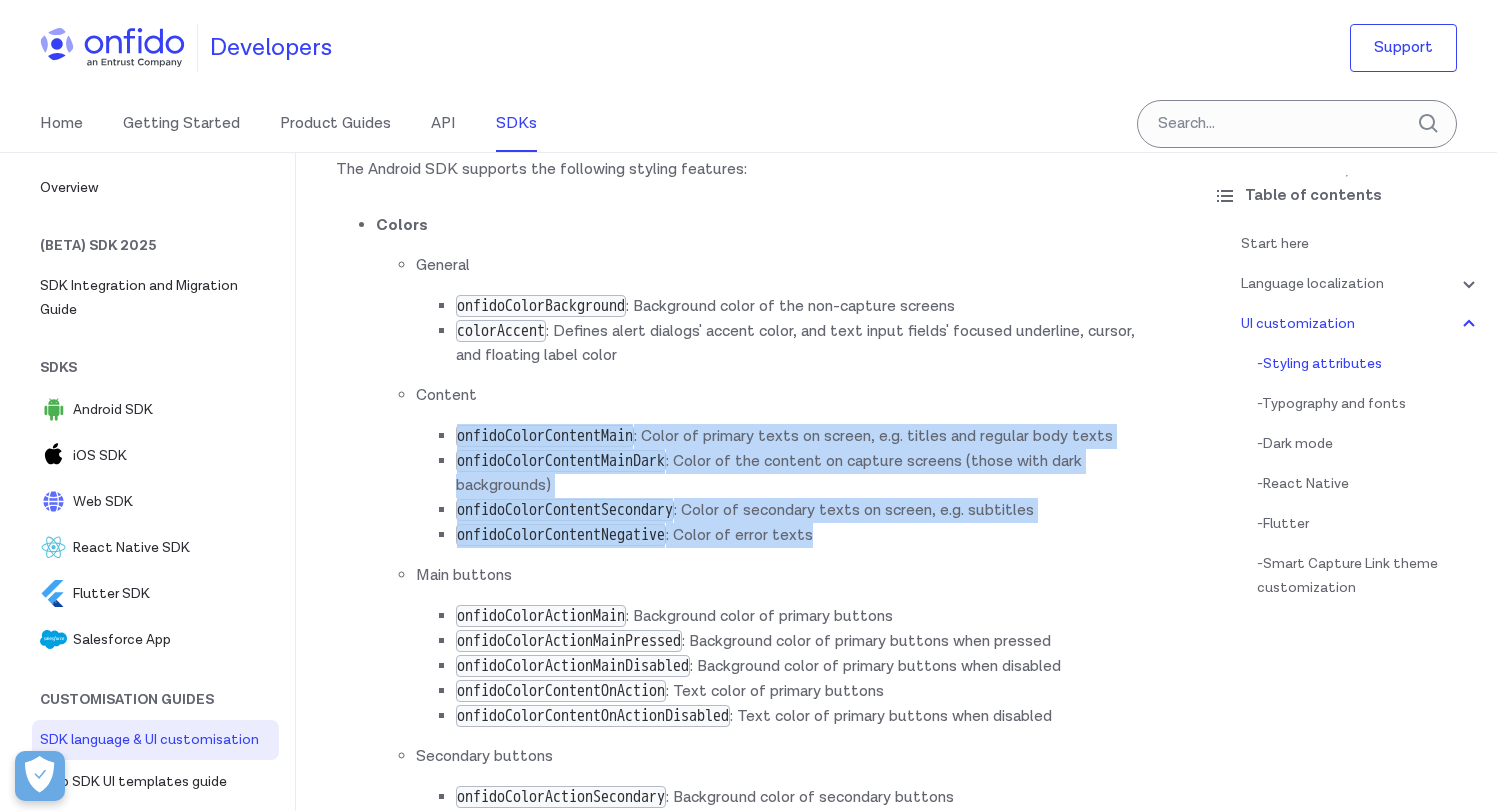 drag, startPoint x: 835, startPoint y: 590, endPoint x: 448, endPoint y: 456, distance: 409.54242 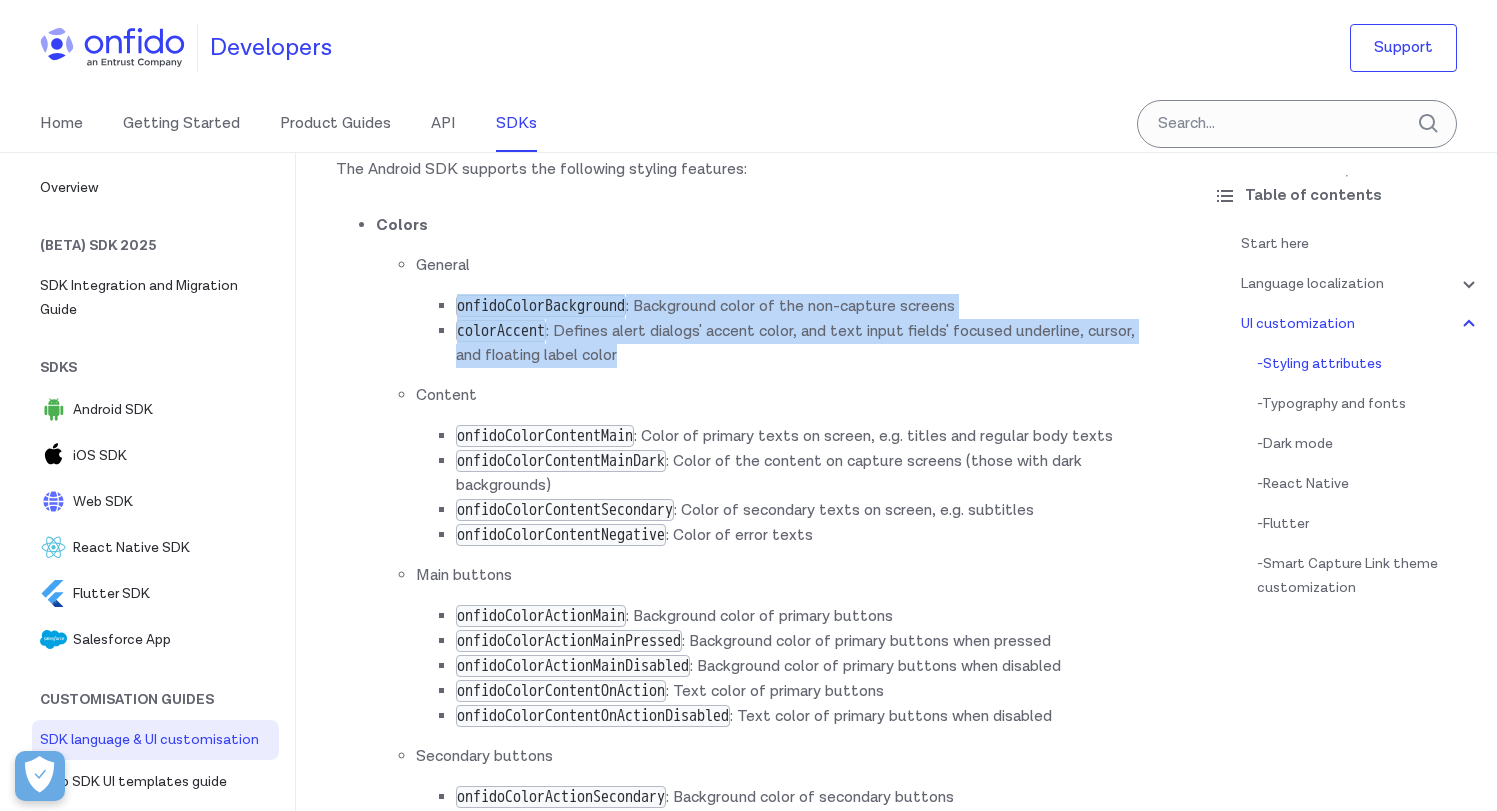 drag, startPoint x: 688, startPoint y: 387, endPoint x: 578, endPoint y: 370, distance: 111.305885 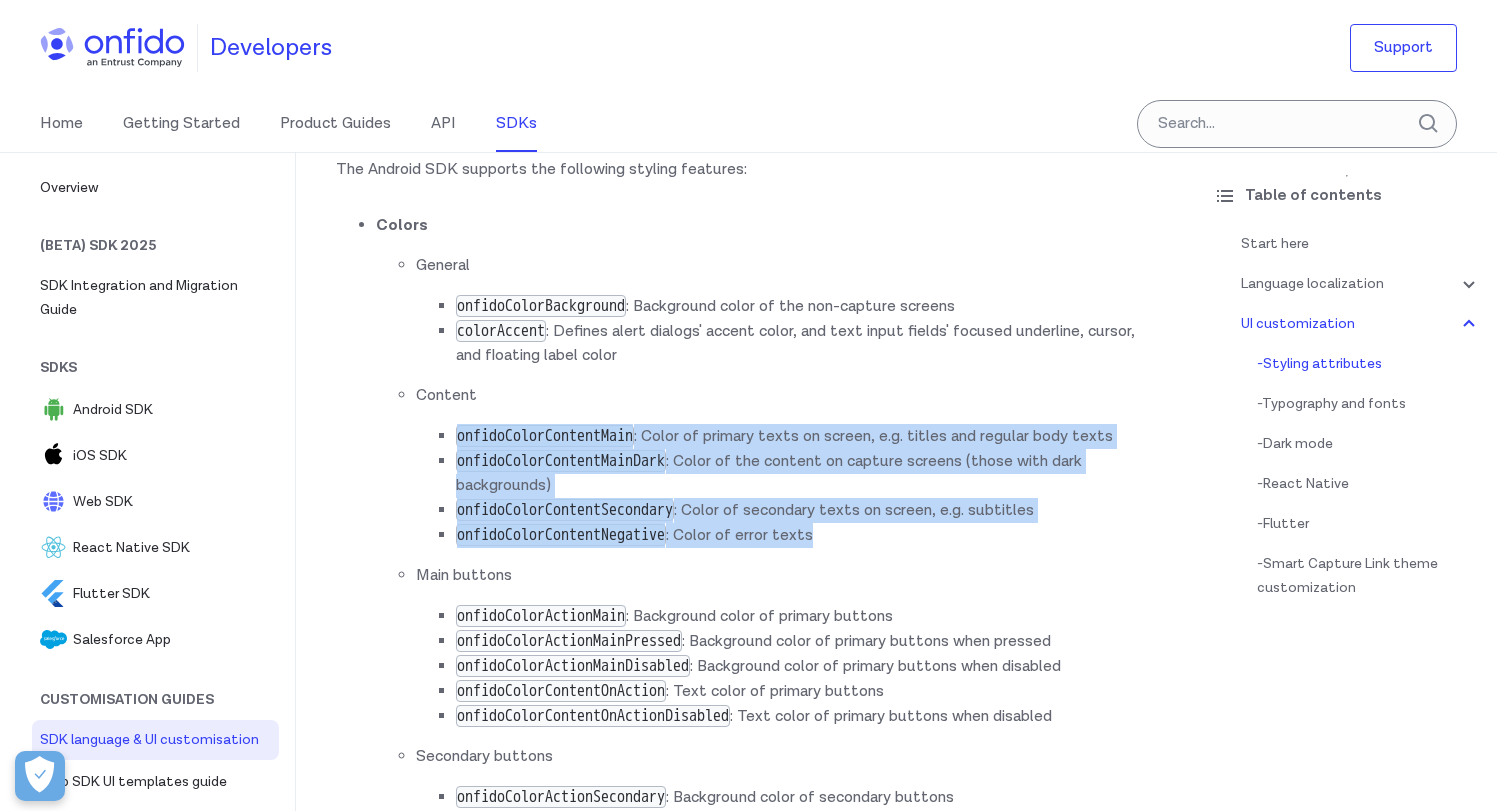 drag, startPoint x: 860, startPoint y: 594, endPoint x: 438, endPoint y: 441, distance: 448.87973 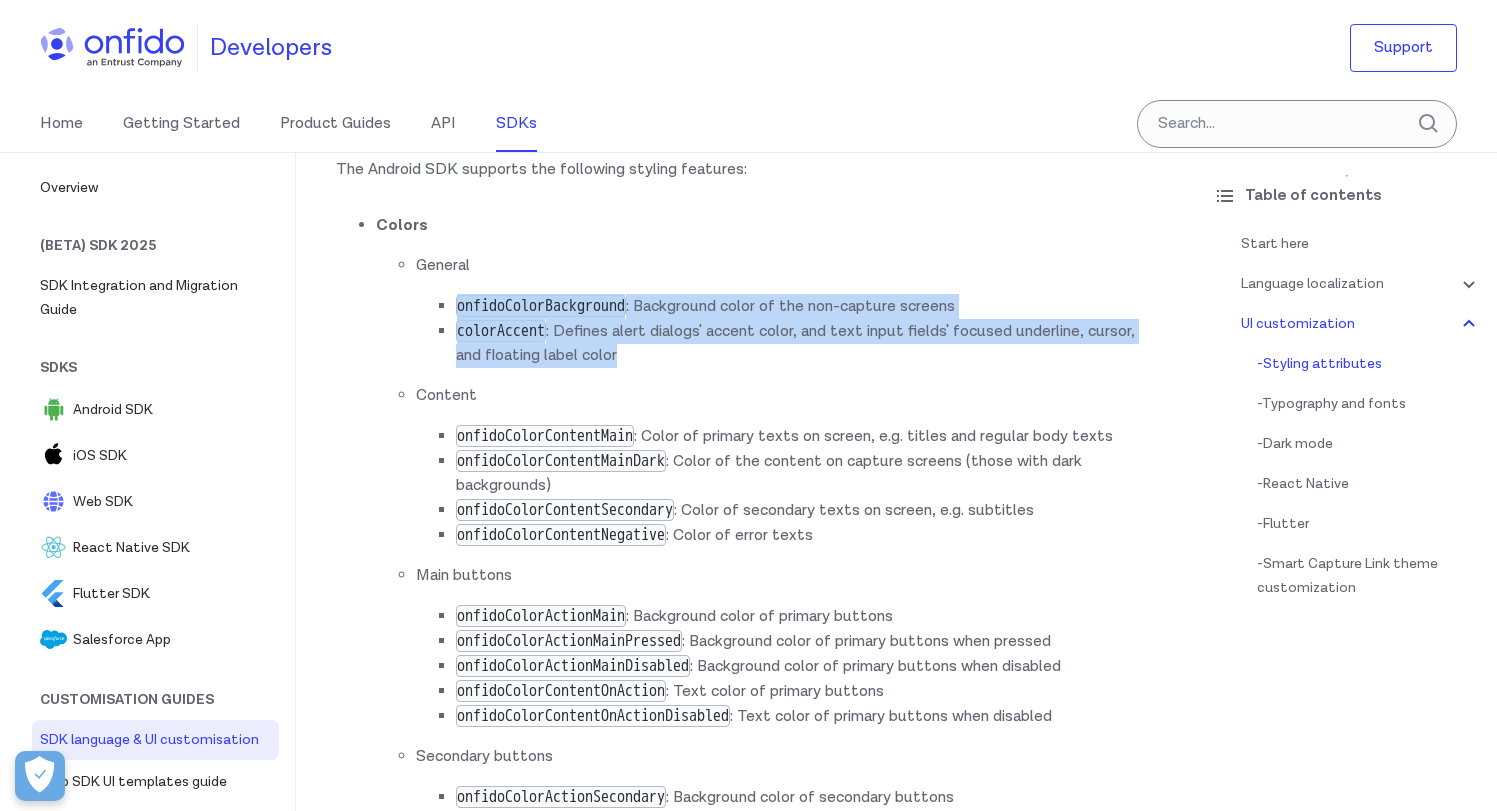 drag, startPoint x: 618, startPoint y: 383, endPoint x: 431, endPoint y: 316, distance: 198.64038 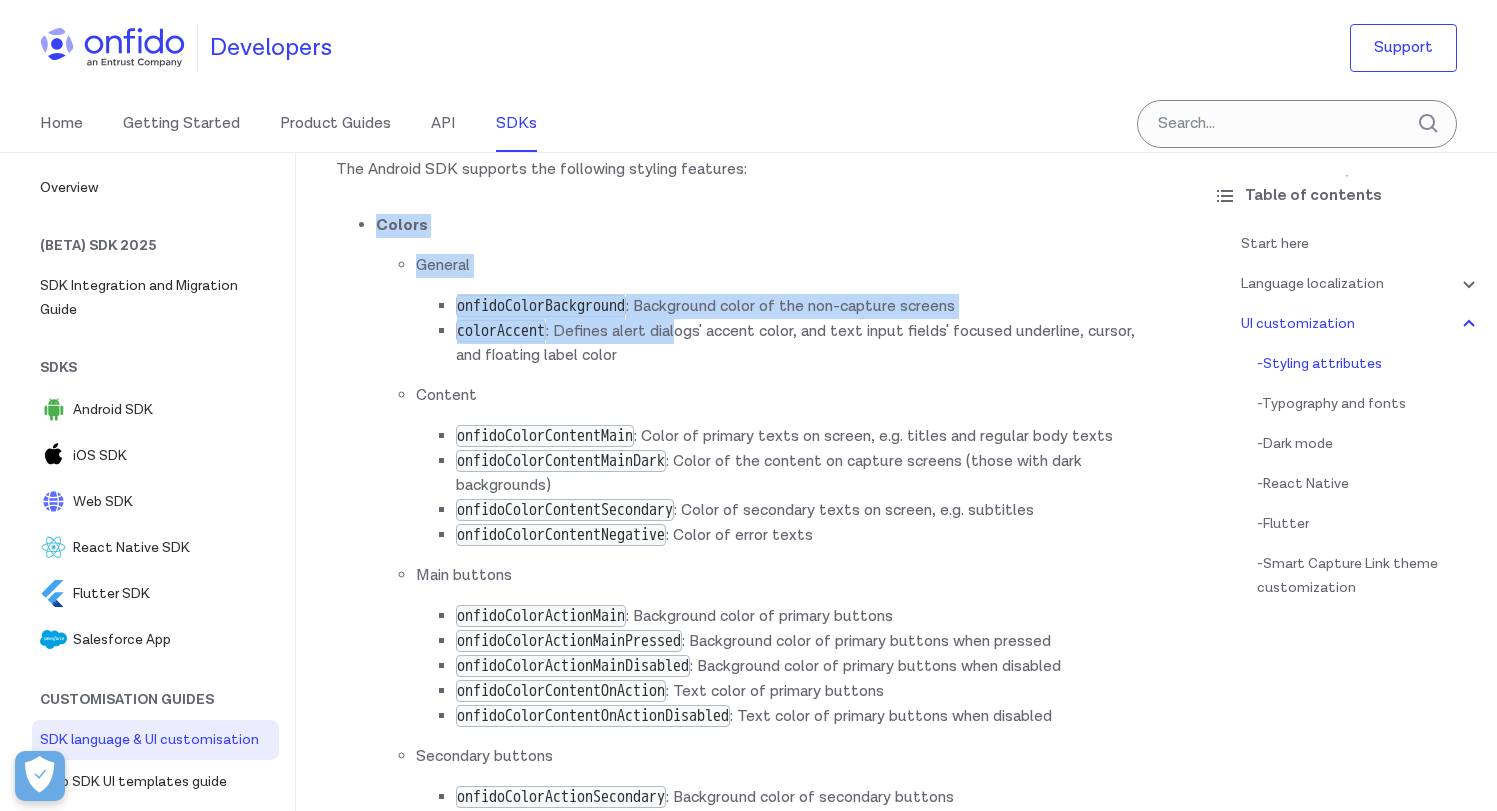 drag, startPoint x: 697, startPoint y: 364, endPoint x: 397, endPoint y: 242, distance: 323.858 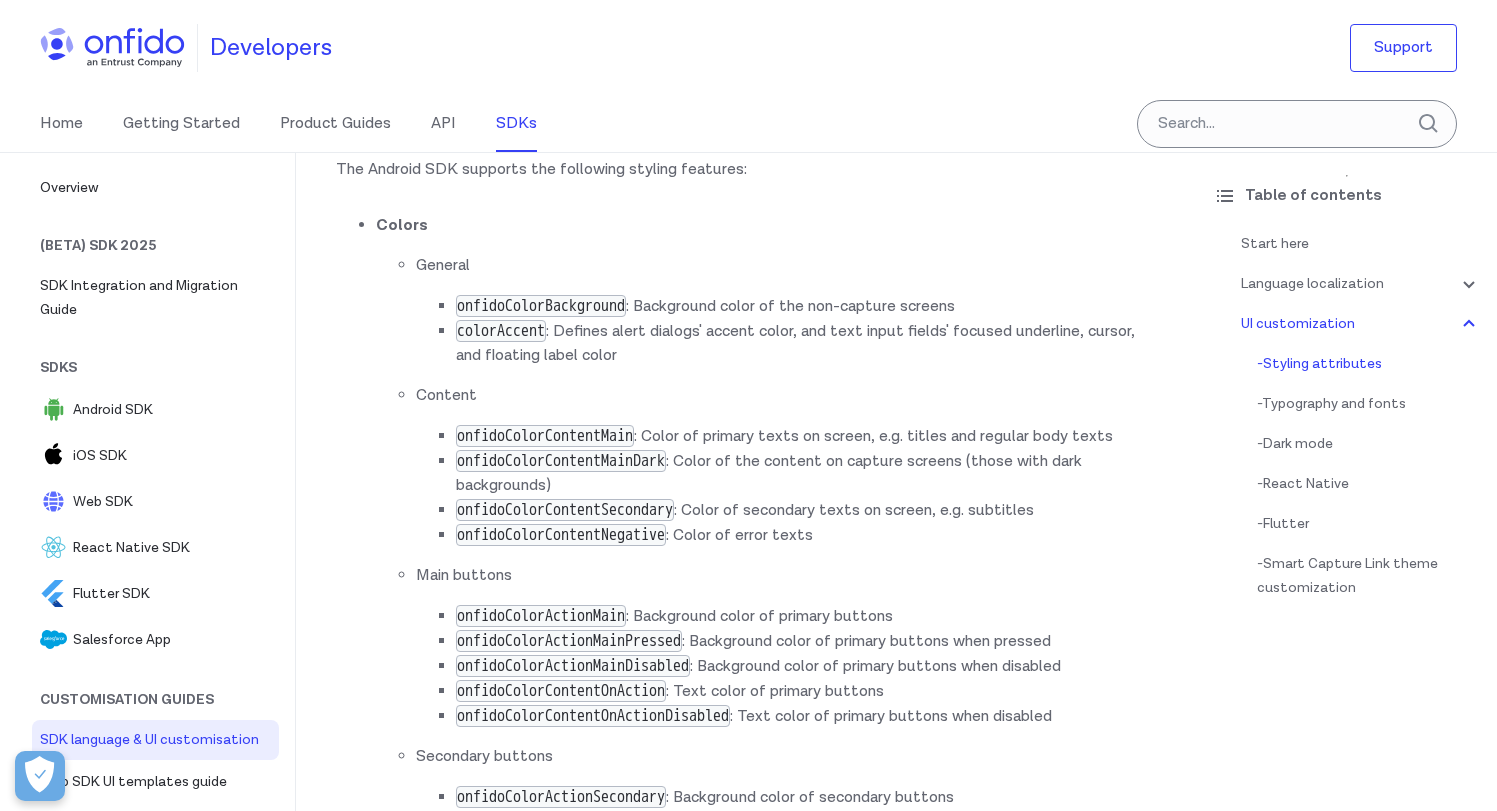 click on "colorAccent : Defines alert dialogs' accent color, and text input fields' focused underline, cursor, and floating label color" at bounding box center [806, 343] 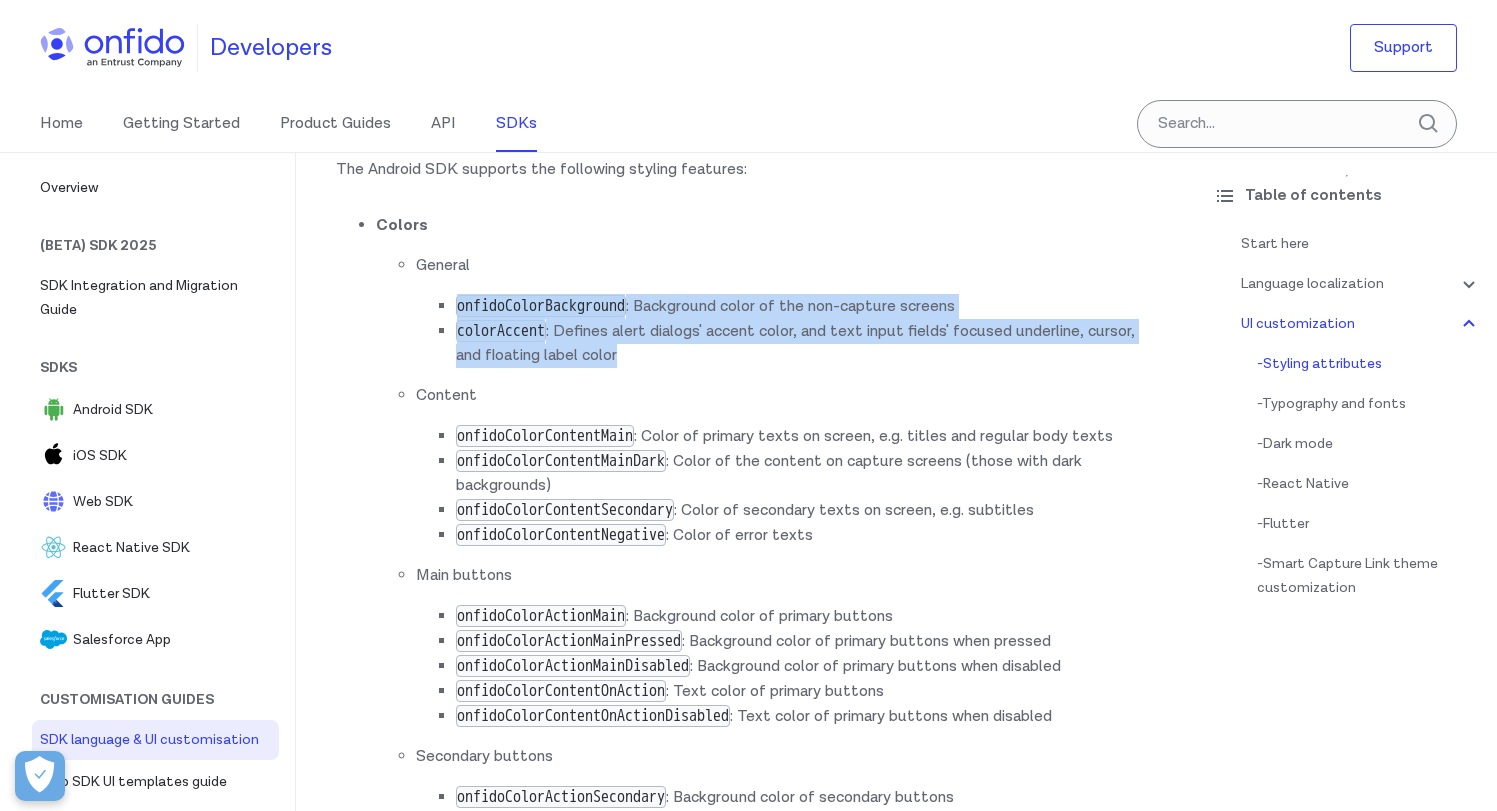 drag, startPoint x: 683, startPoint y: 389, endPoint x: 432, endPoint y: 331, distance: 257.61404 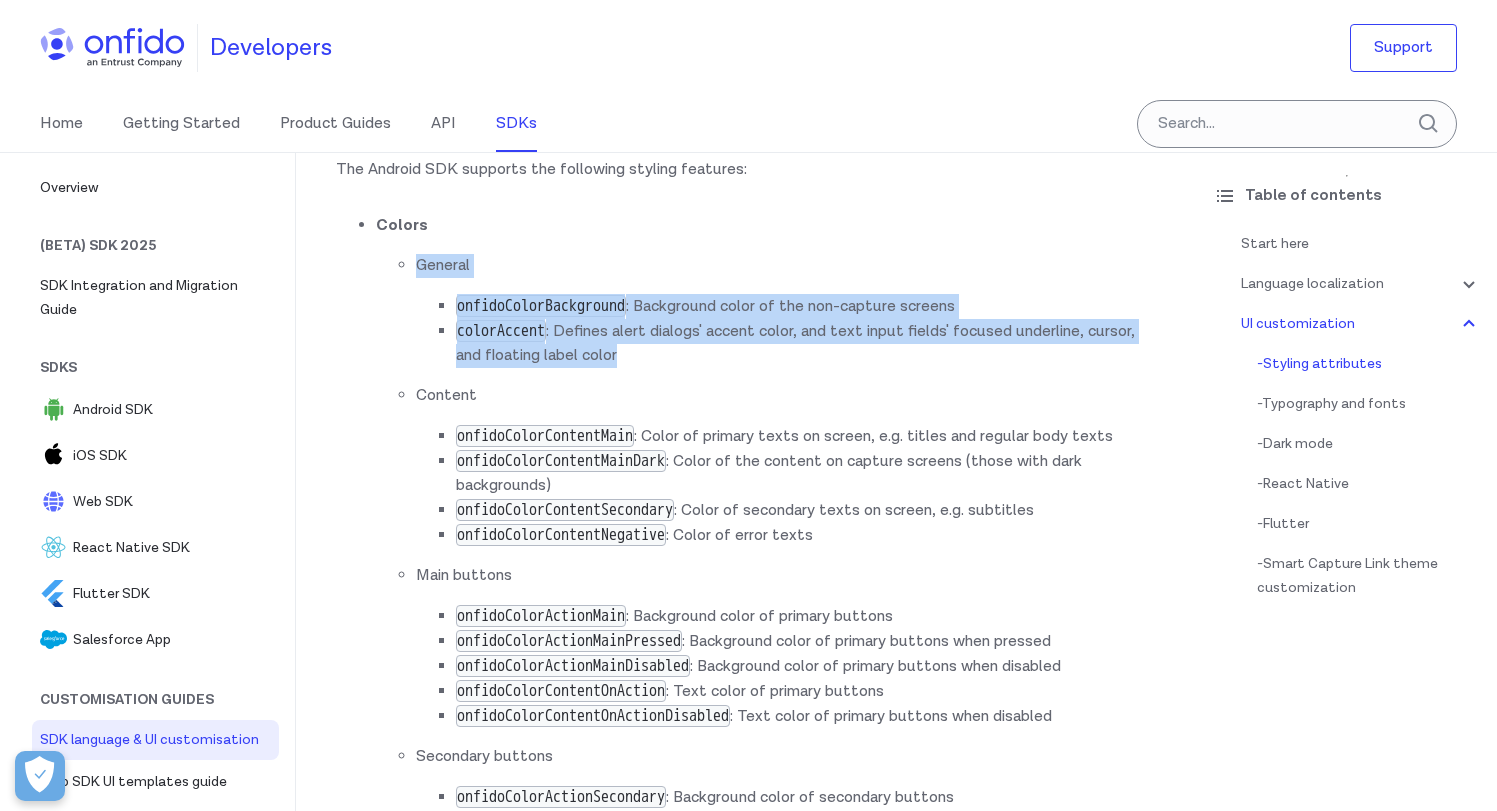 drag, startPoint x: 681, startPoint y: 383, endPoint x: 399, endPoint y: 295, distance: 295.4116 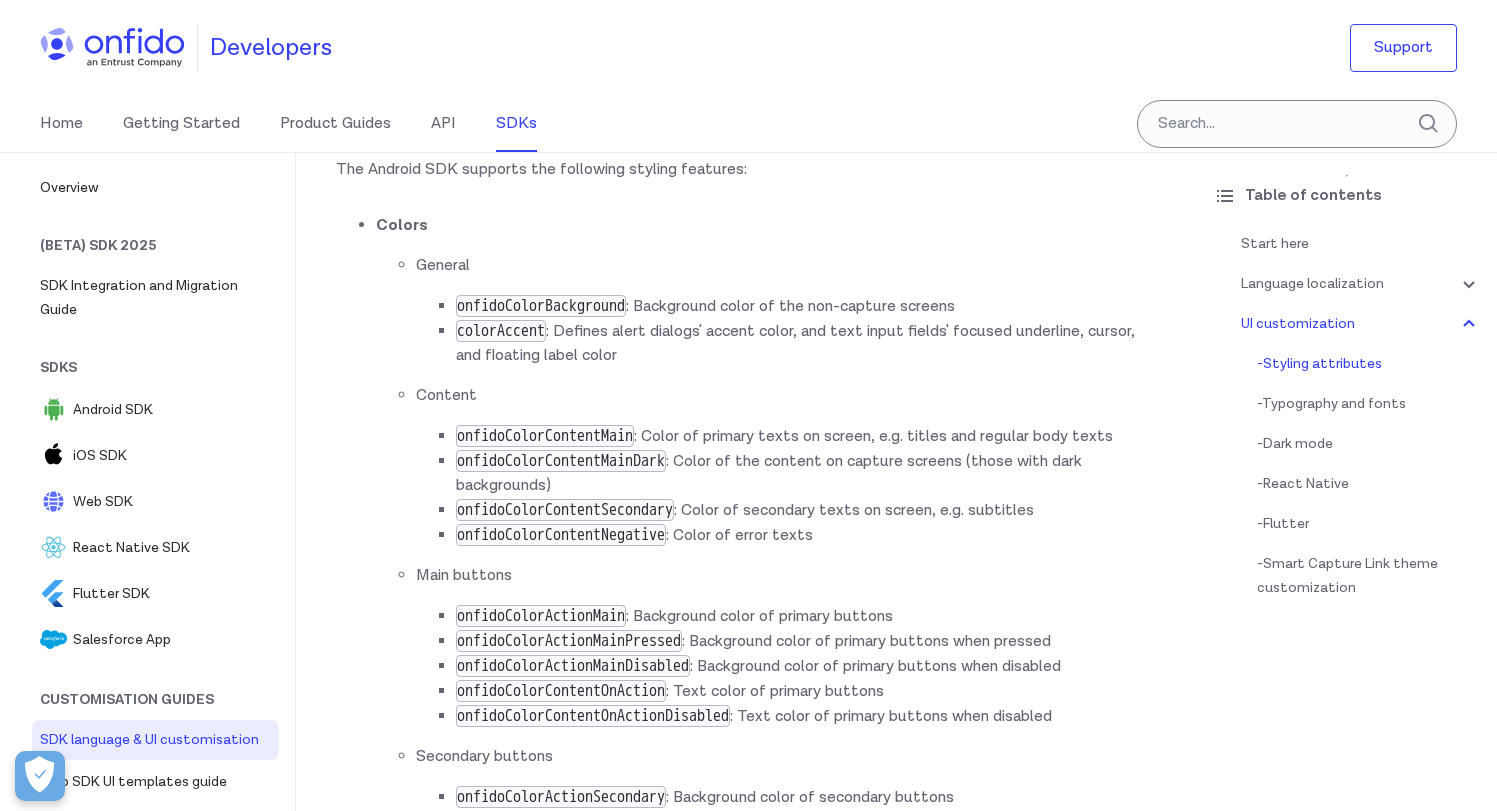 click on "General
onfidoColorBackground : Background color of the non-capture screens
colorAccent : Defines alert dialogs' accent color, and text input fields' focused underline, cursor, and floating label color
Content
onfidoColorContentMain : Color of primary texts on screen, e.g. titles and regular body texts
onfidoColorContentMainDark : Color of the content on capture screens (those with dark backgrounds)
onfidoColorContentSecondary : Color of secondary texts on screen, e.g. subtitles
onfidoColorContentNegative : Color of error texts
Main buttons
onfidoColorActionMain : Background color of primary buttons
onfidoColorActionMainPressed : Background color of primary buttons when pressed
onfidoColorActionMainDisabled : Background color of primary buttons when disabled
onfidoColorContentOnAction : Text color of primary buttons
onfidoColorContentOnActionDisabled : Text color of primary buttons when disabled
Secondary buttons
onfidoColorActionSecondary" at bounding box center (766, 942) 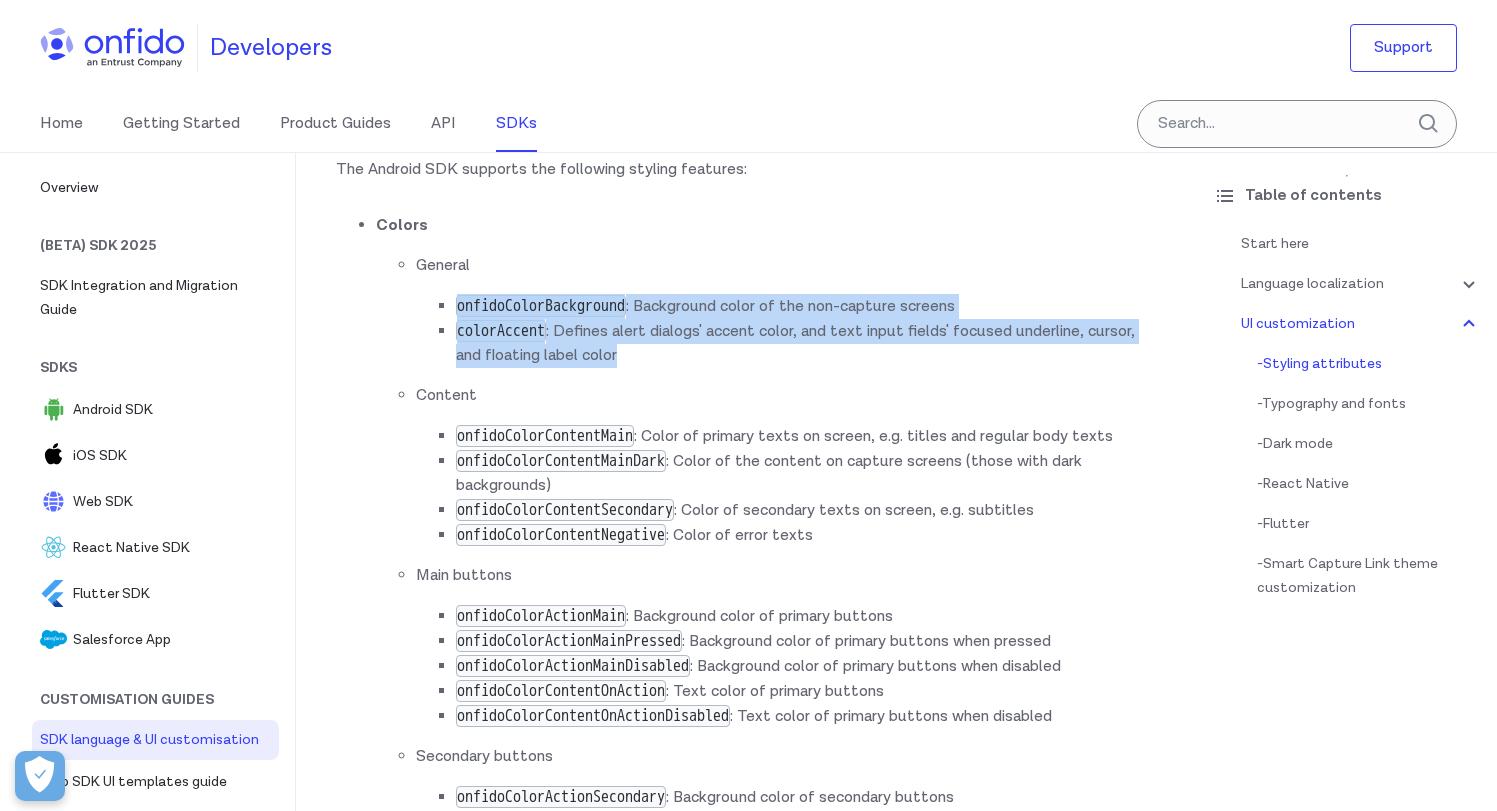 drag, startPoint x: 670, startPoint y: 384, endPoint x: 456, endPoint y: 321, distance: 223.0807 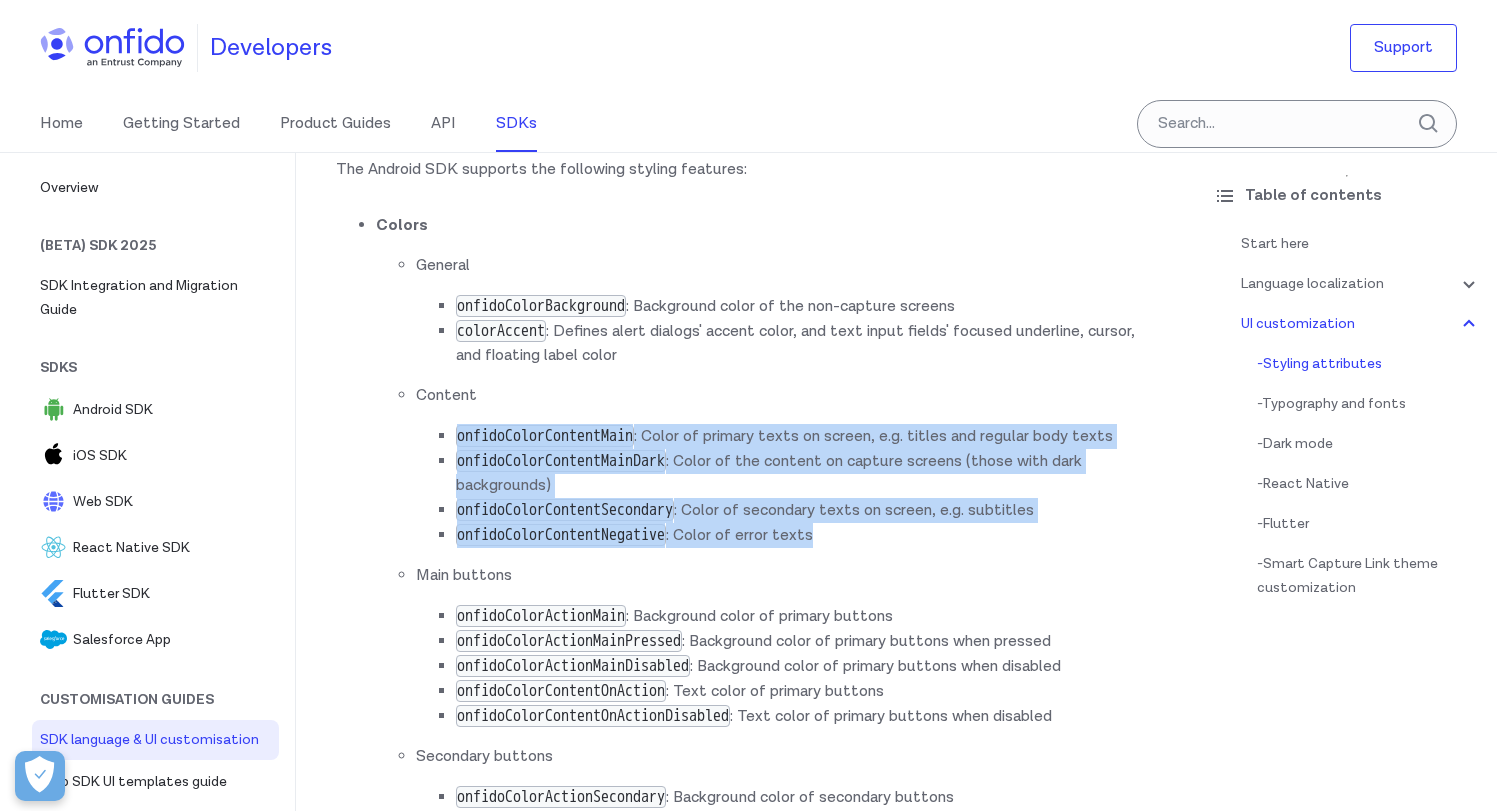 drag, startPoint x: 858, startPoint y: 585, endPoint x: 436, endPoint y: 460, distance: 440.12384 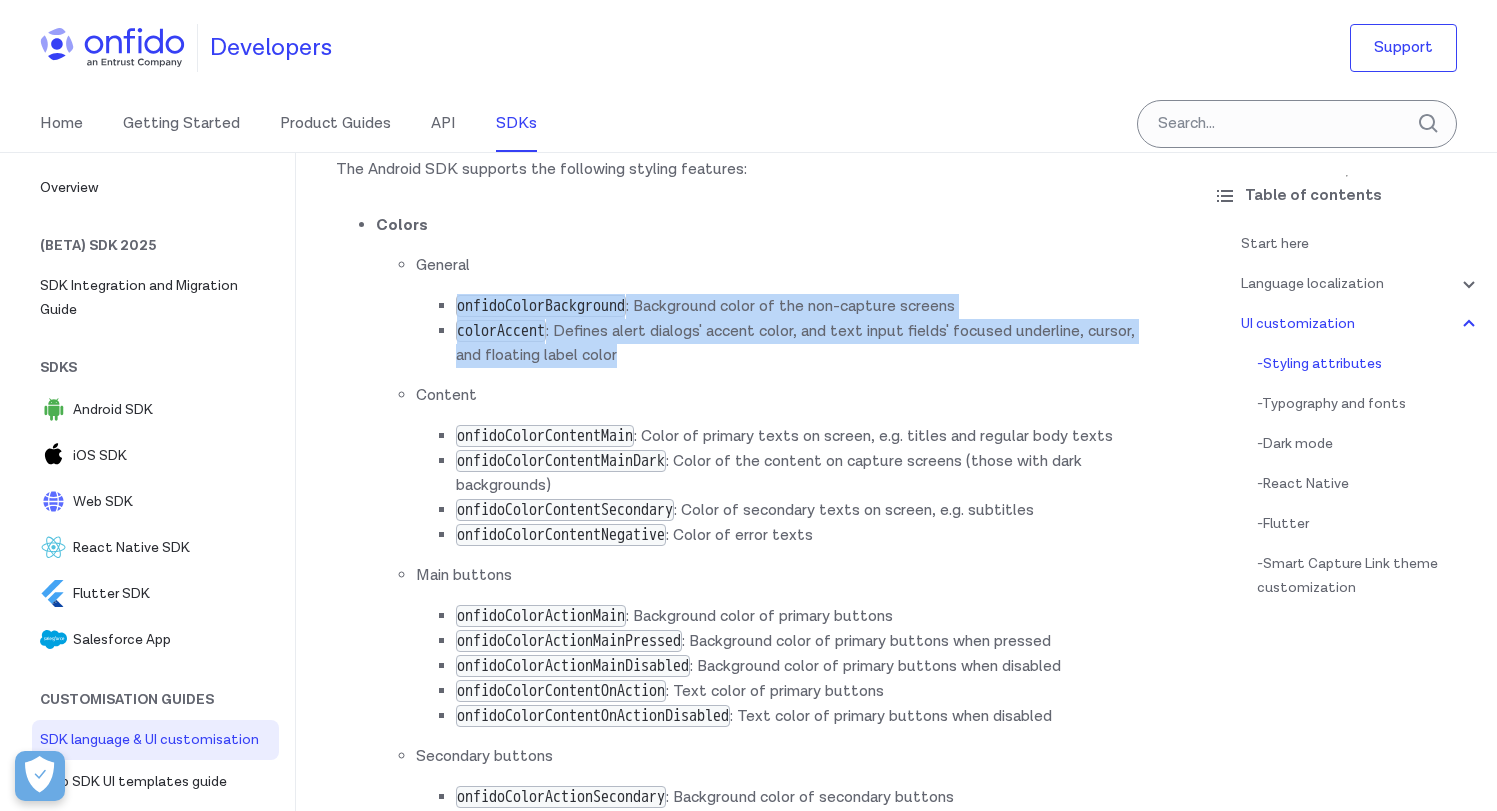 drag, startPoint x: 697, startPoint y: 382, endPoint x: 439, endPoint y: 321, distance: 265.1132 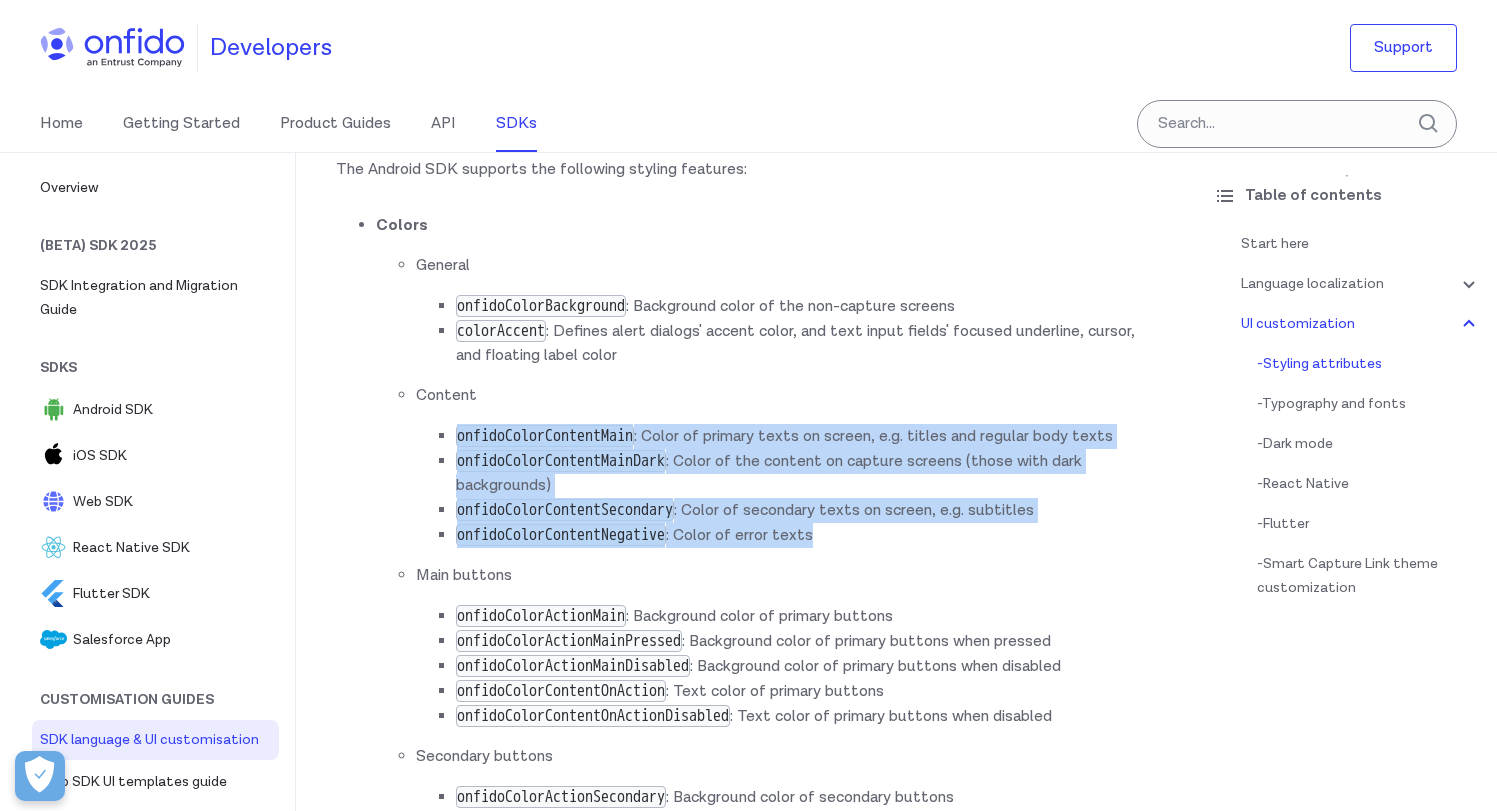 drag, startPoint x: 881, startPoint y: 579, endPoint x: 452, endPoint y: 461, distance: 444.9326 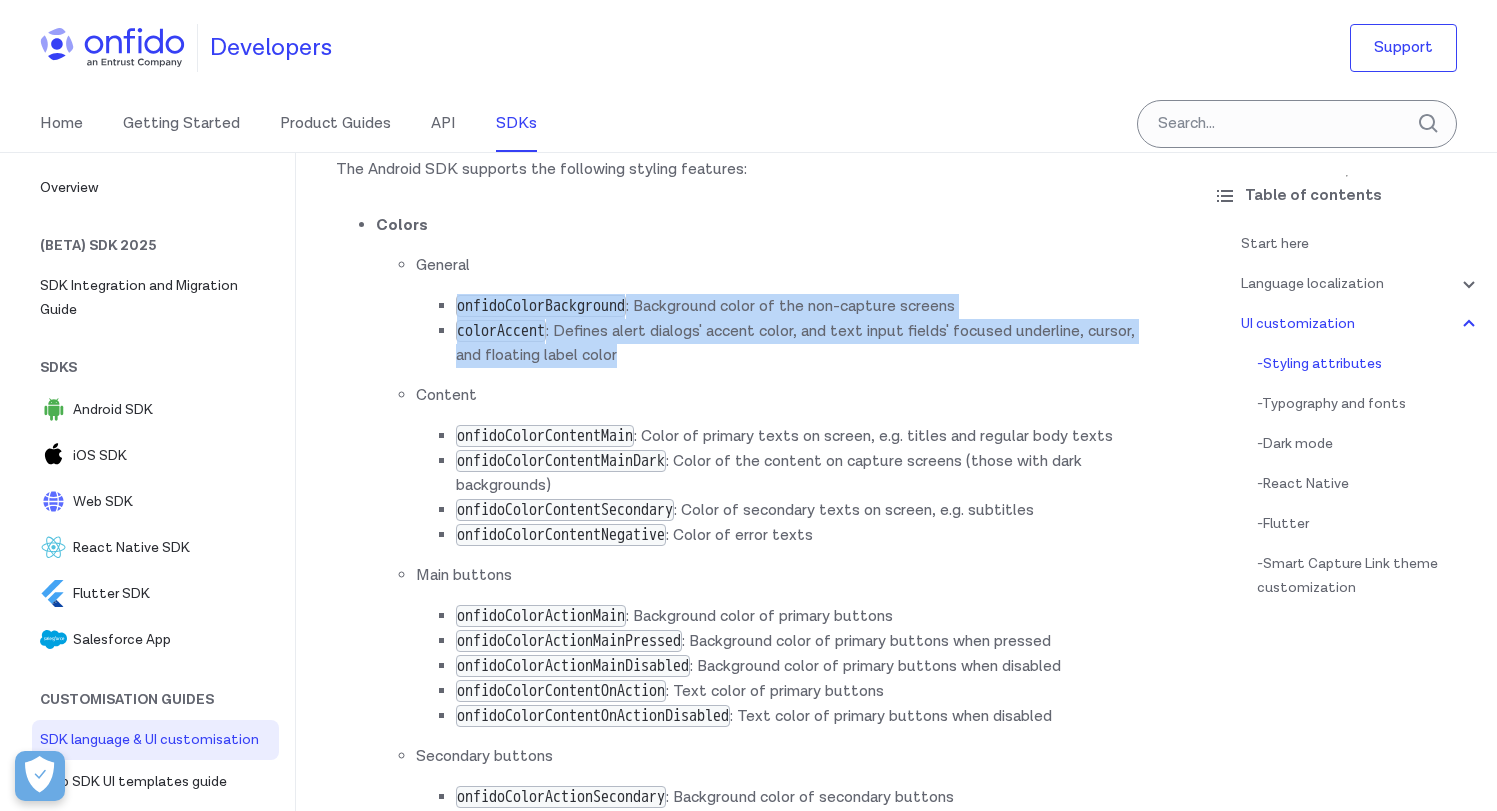 drag, startPoint x: 689, startPoint y: 381, endPoint x: 445, endPoint y: 331, distance: 249.07027 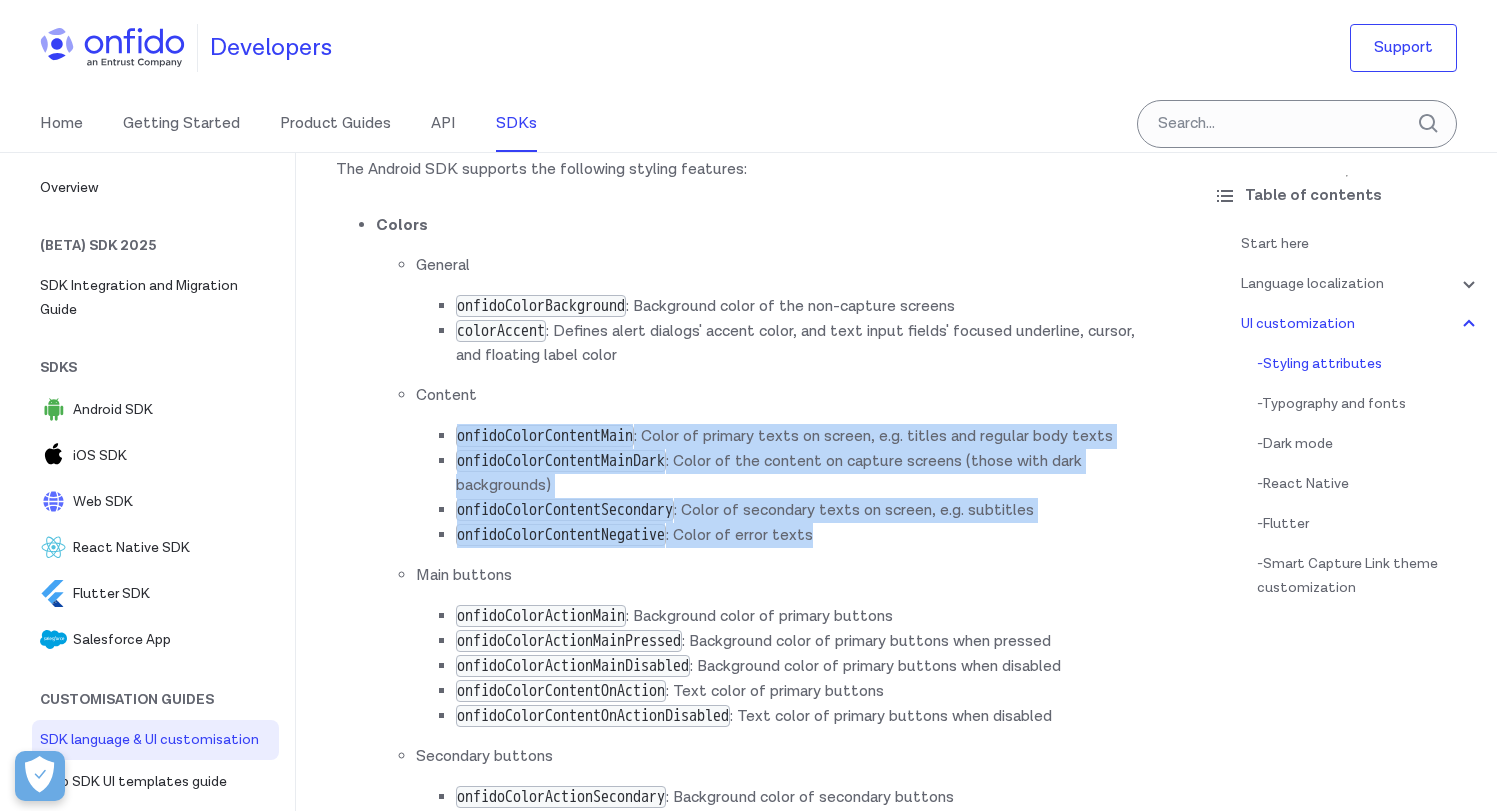 drag, startPoint x: 863, startPoint y: 582, endPoint x: 446, endPoint y: 459, distance: 434.762 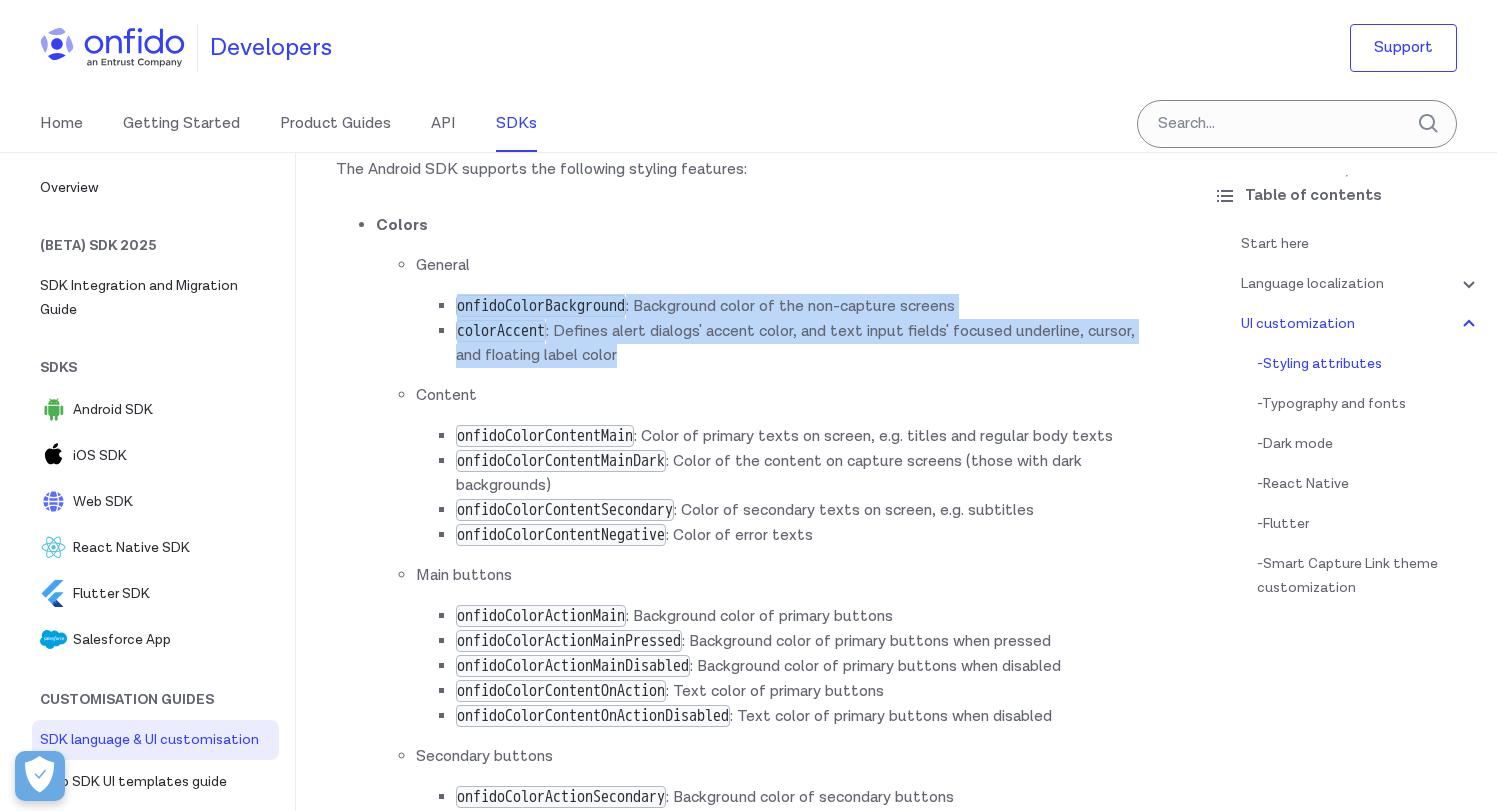 drag, startPoint x: 677, startPoint y: 384, endPoint x: 453, endPoint y: 318, distance: 233.52087 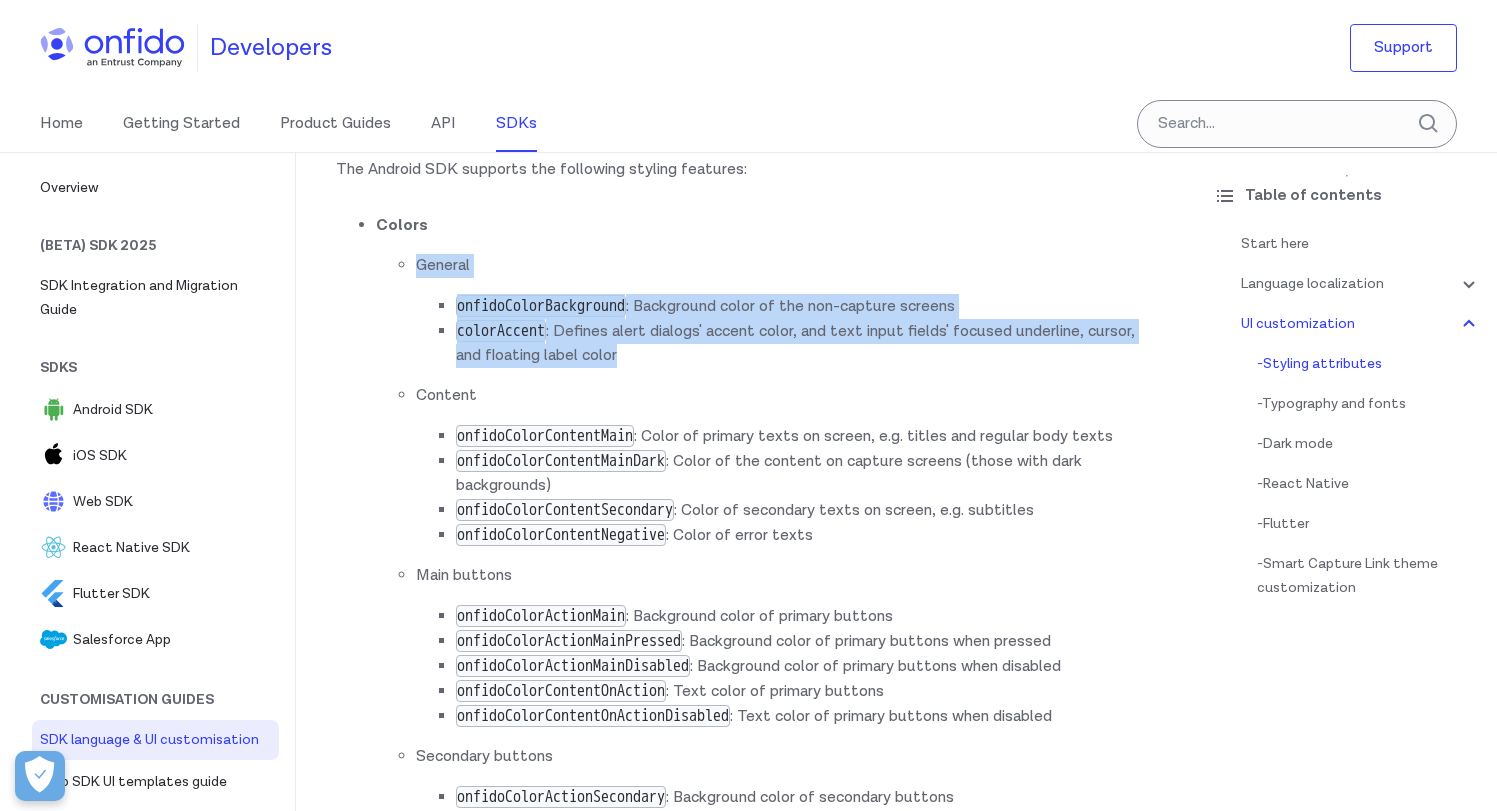 drag, startPoint x: 407, startPoint y: 284, endPoint x: 681, endPoint y: 394, distance: 295.25583 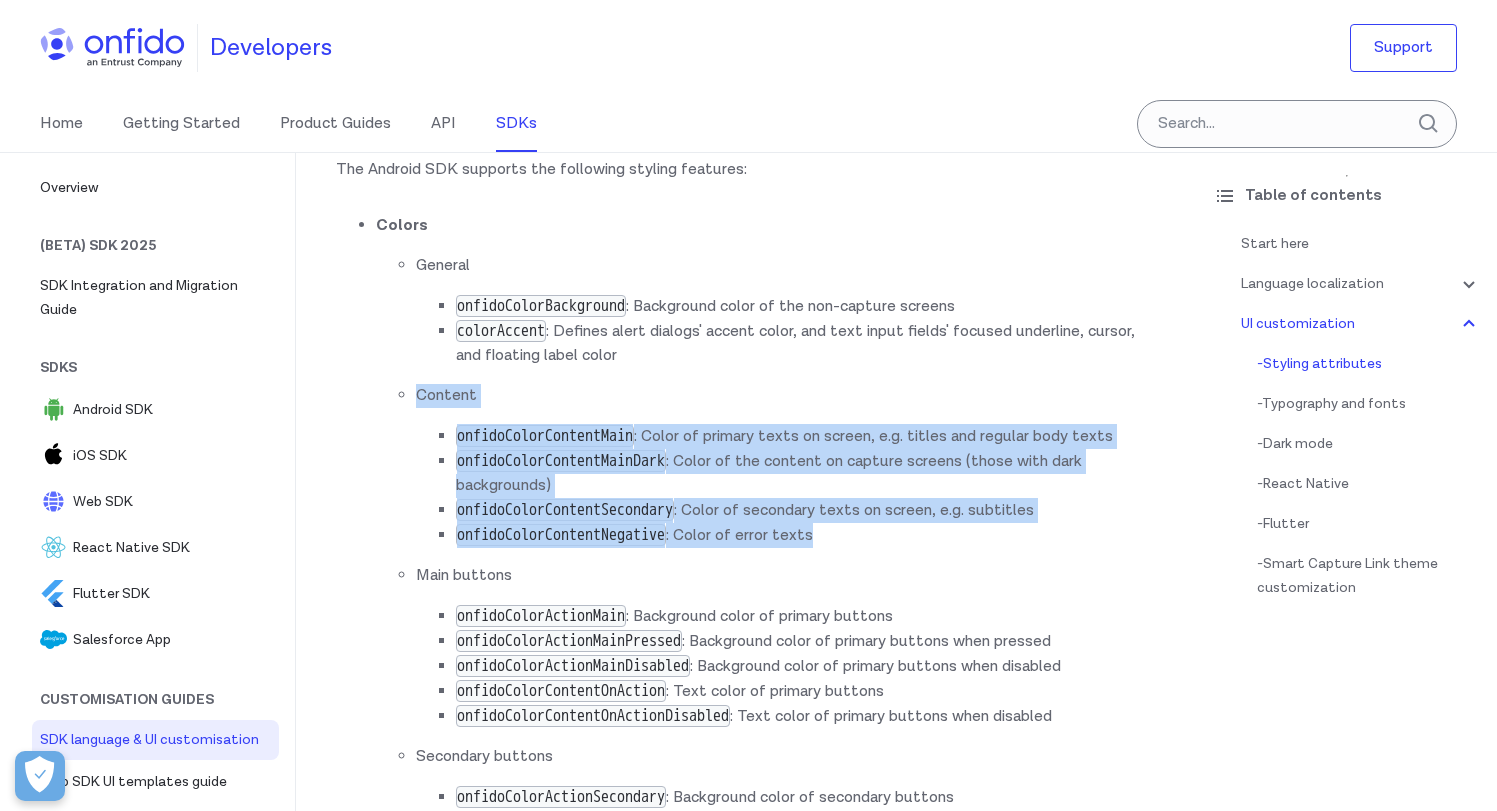 drag, startPoint x: 874, startPoint y: 581, endPoint x: 416, endPoint y: 428, distance: 482.8799 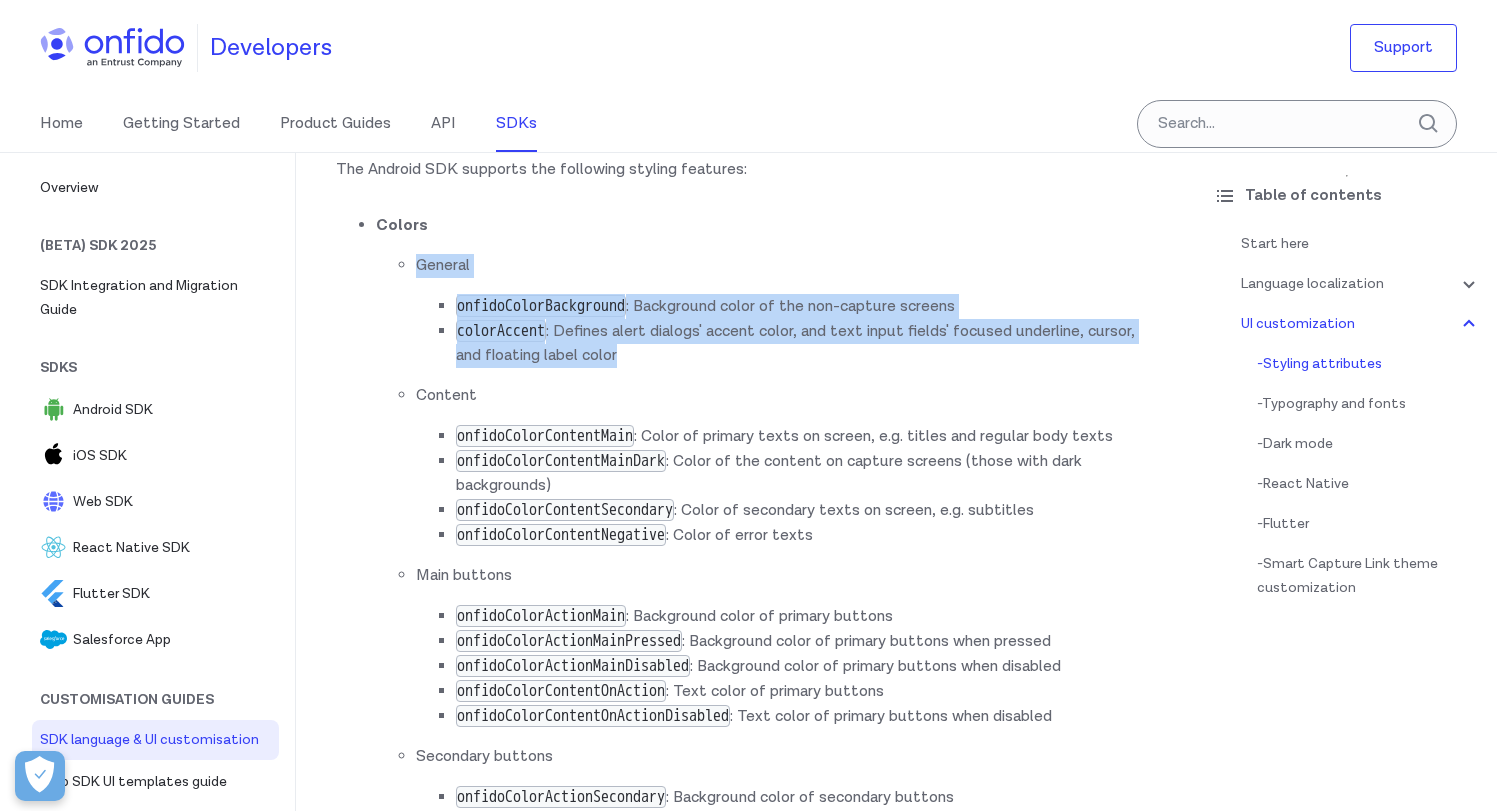 drag, startPoint x: 681, startPoint y: 382, endPoint x: 419, endPoint y: 294, distance: 276.3838 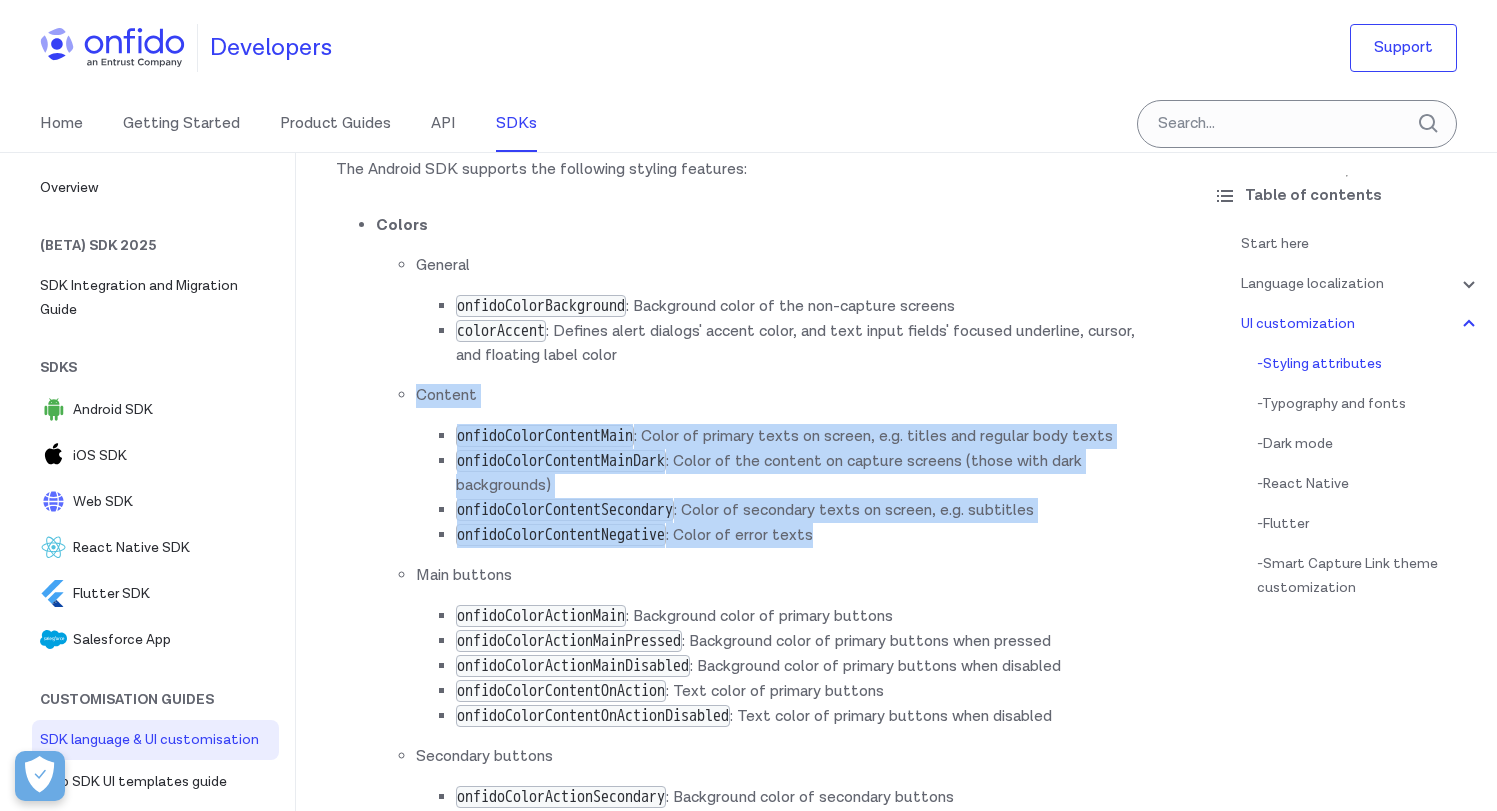 drag, startPoint x: 869, startPoint y: 590, endPoint x: 404, endPoint y: 415, distance: 496.84003 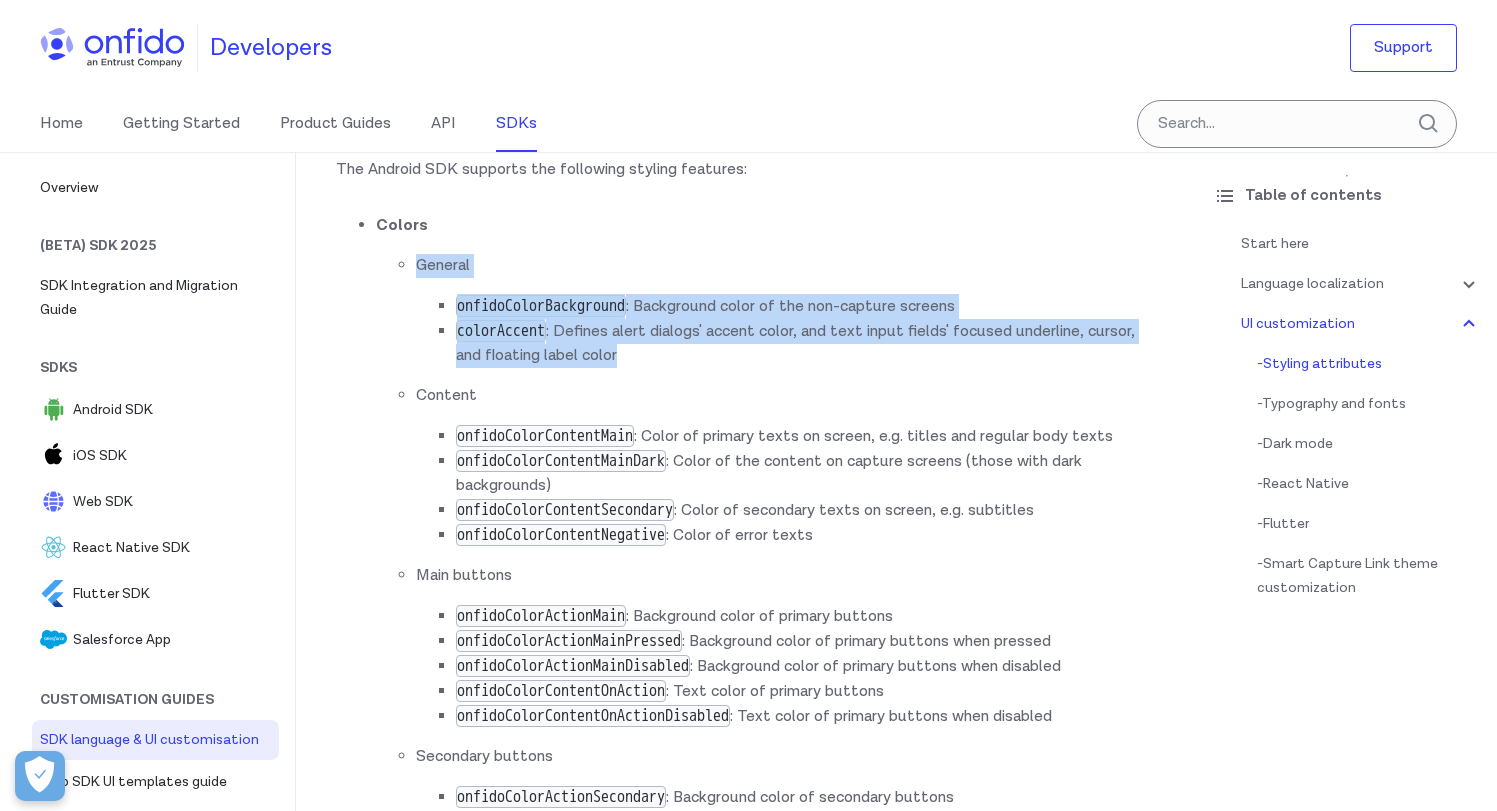 drag, startPoint x: 681, startPoint y: 383, endPoint x: 395, endPoint y: 287, distance: 301.68195 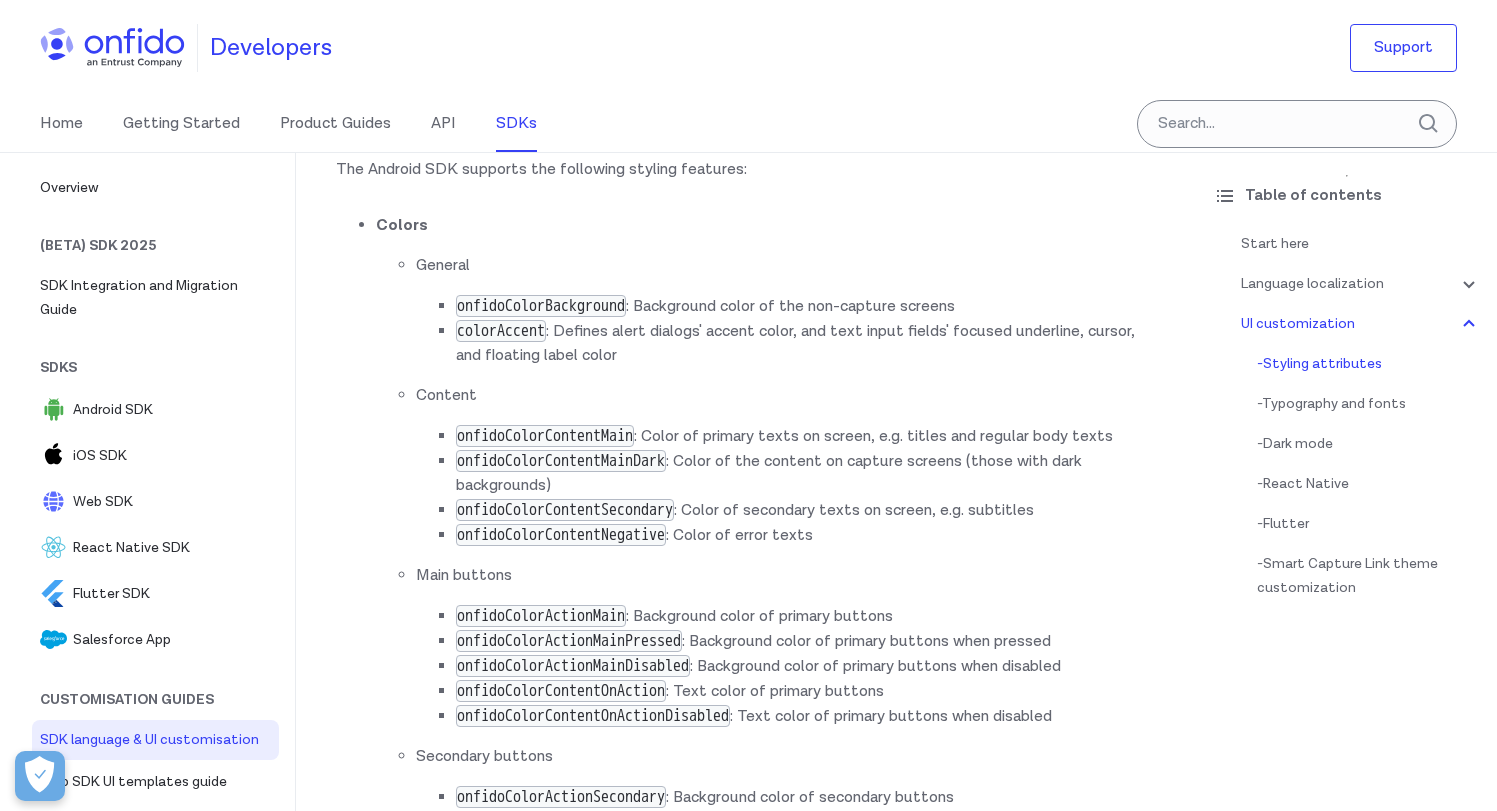 click on "Content
onfidoColorContentMain : Color of primary texts on screen, e.g. titles and regular body texts
onfidoColorContentMainDark : Color of the content on capture screens (those with dark backgrounds)
onfidoColorContentSecondary : Color of secondary texts on screen, e.g. subtitles
onfidoColorContentNegative : Color of error texts" at bounding box center [786, 466] 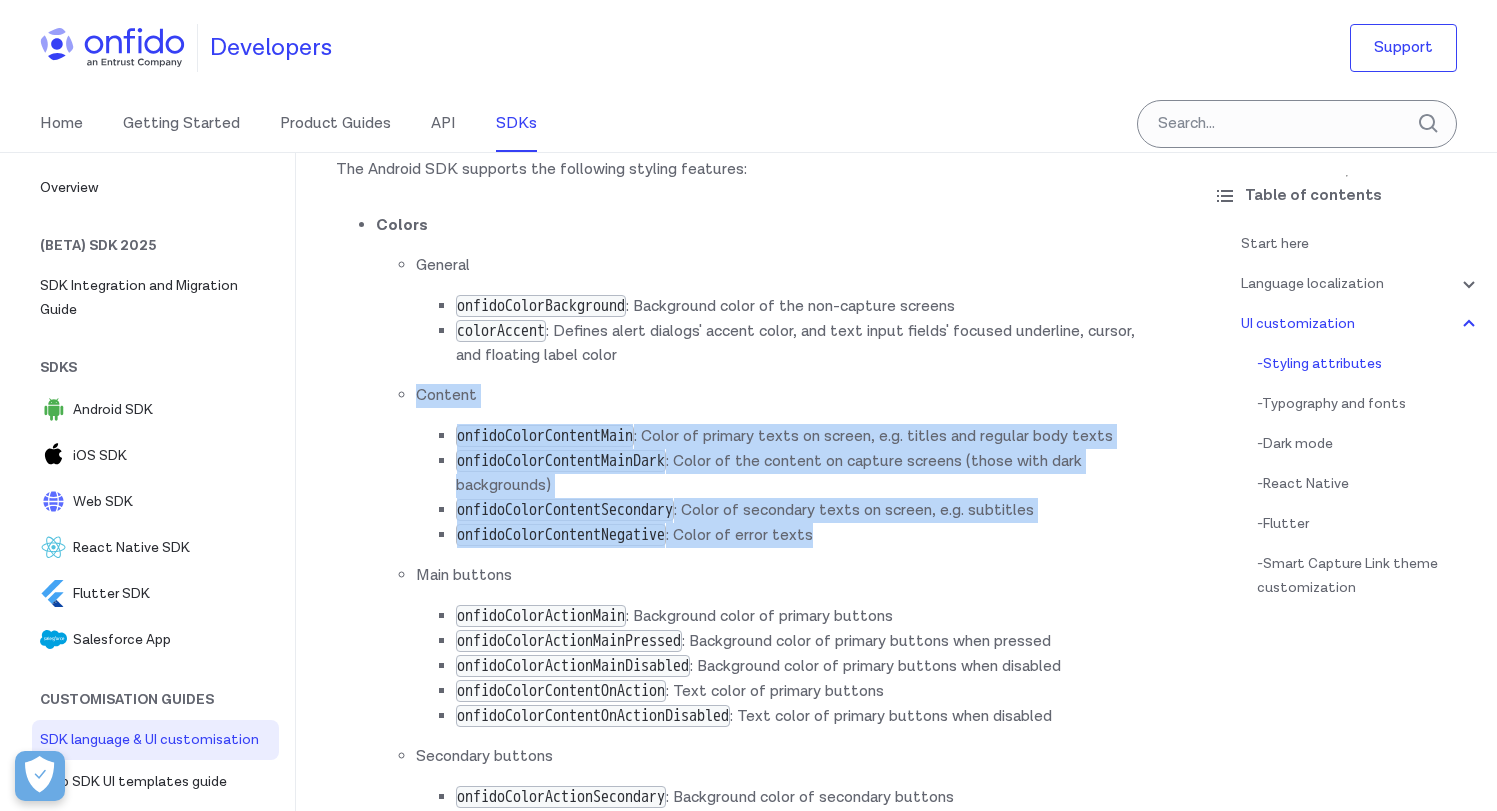 drag, startPoint x: 865, startPoint y: 591, endPoint x: 401, endPoint y: 424, distance: 493.1379 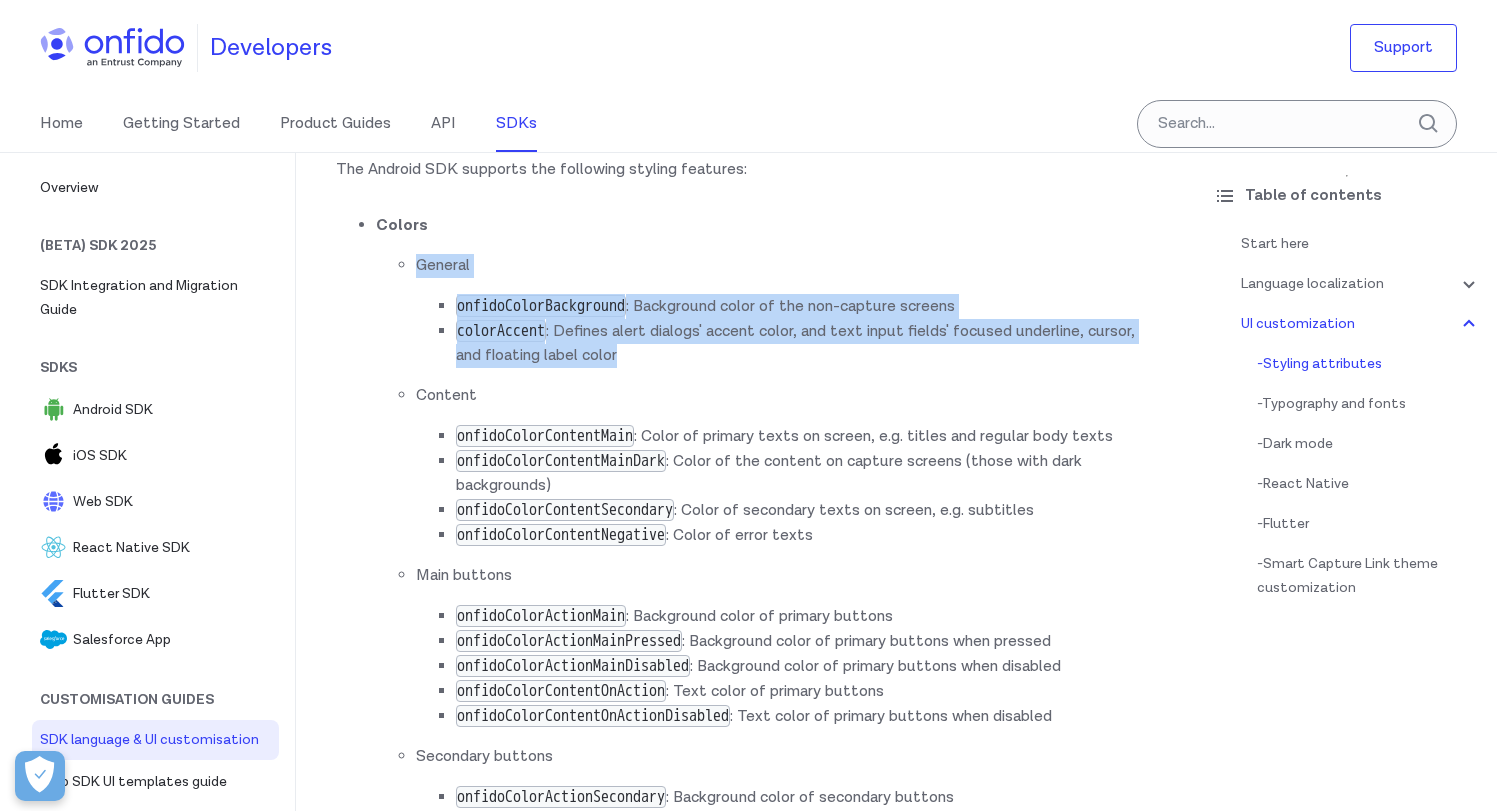 drag, startPoint x: 683, startPoint y: 382, endPoint x: 411, endPoint y: 291, distance: 286.81876 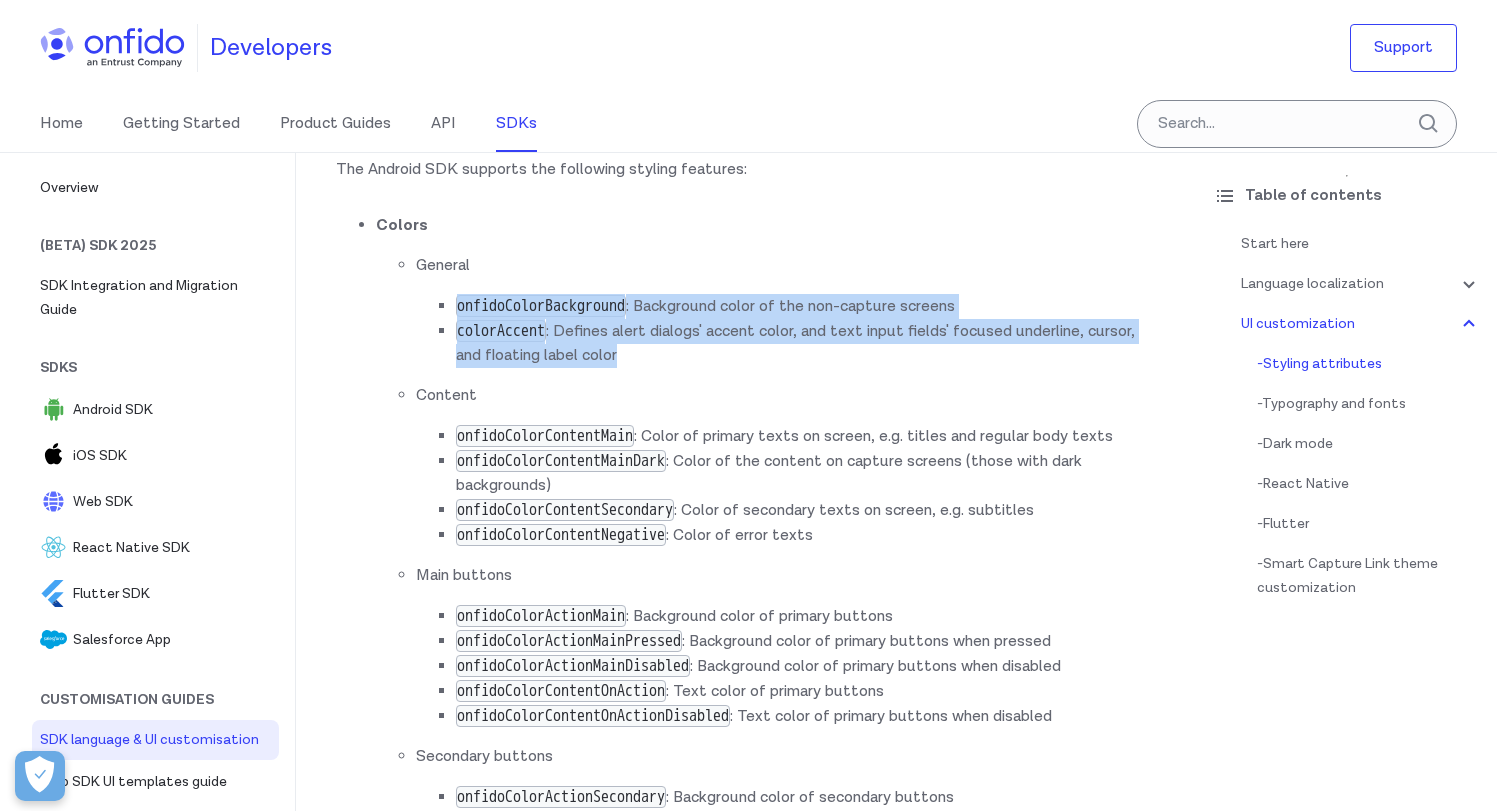 drag, startPoint x: 700, startPoint y: 390, endPoint x: 439, endPoint y: 316, distance: 271.28766 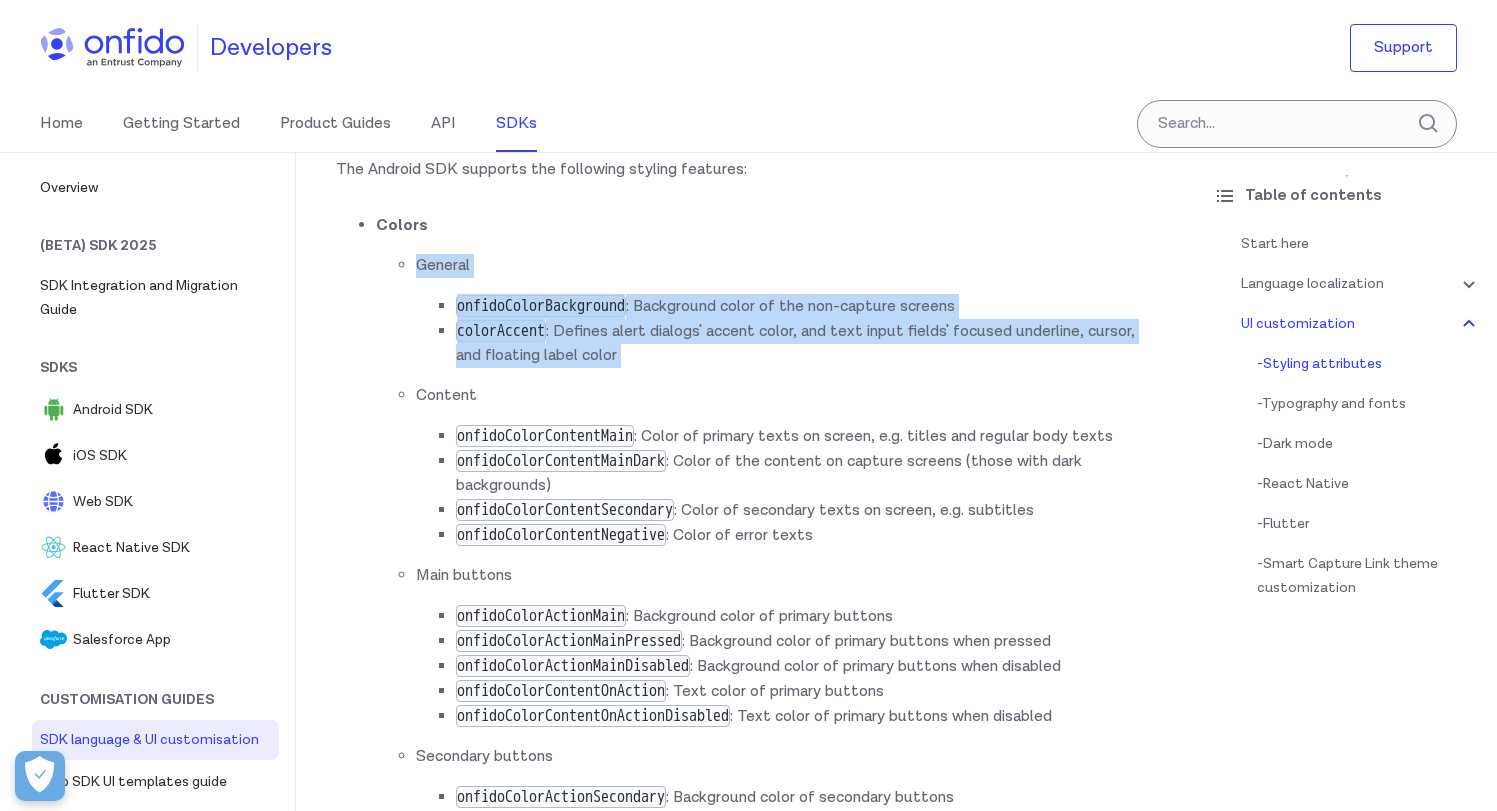 drag, startPoint x: 419, startPoint y: 292, endPoint x: 695, endPoint y: 429, distance: 308.13147 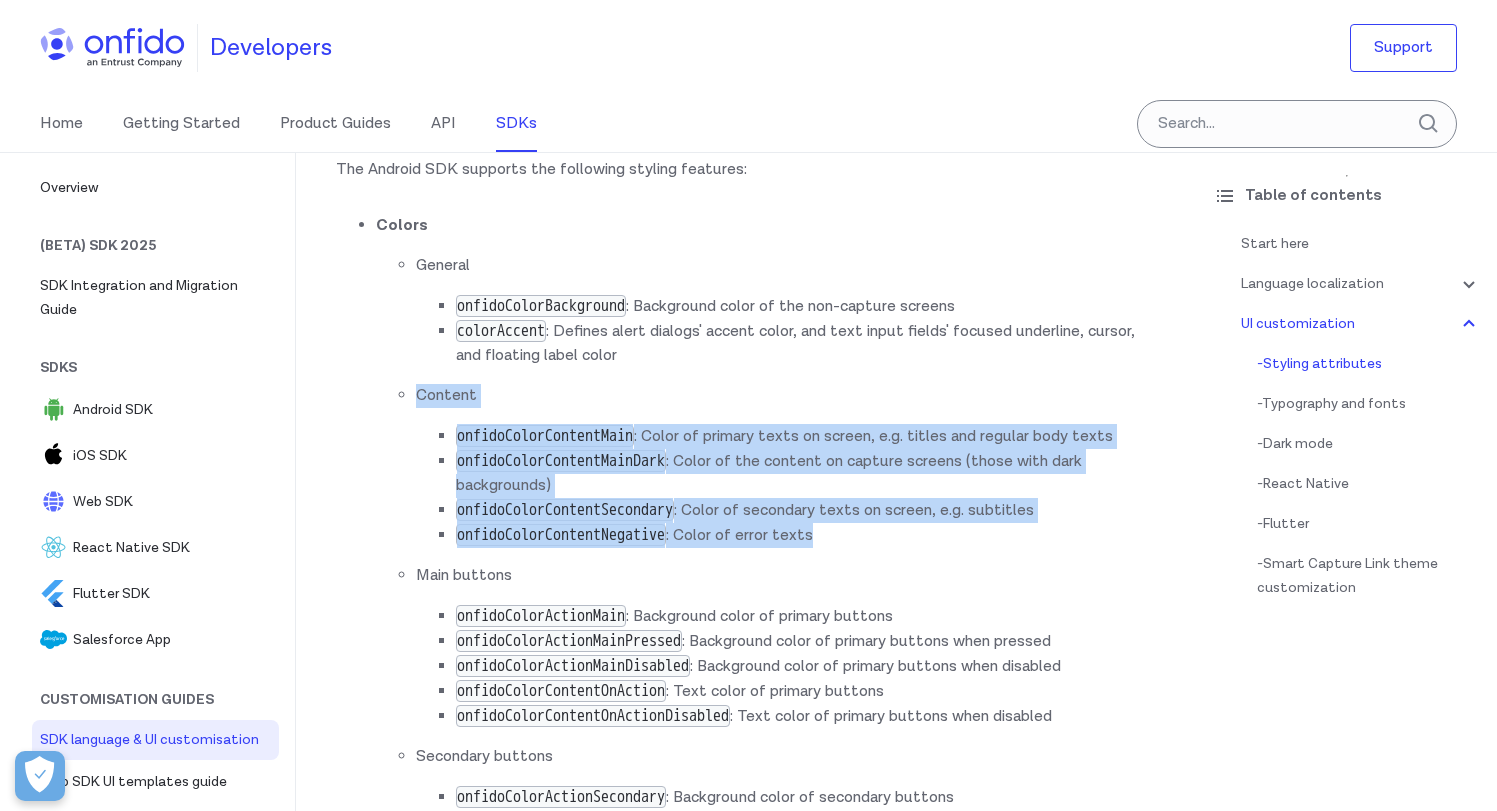 drag, startPoint x: 877, startPoint y: 593, endPoint x: 397, endPoint y: 412, distance: 512.9922 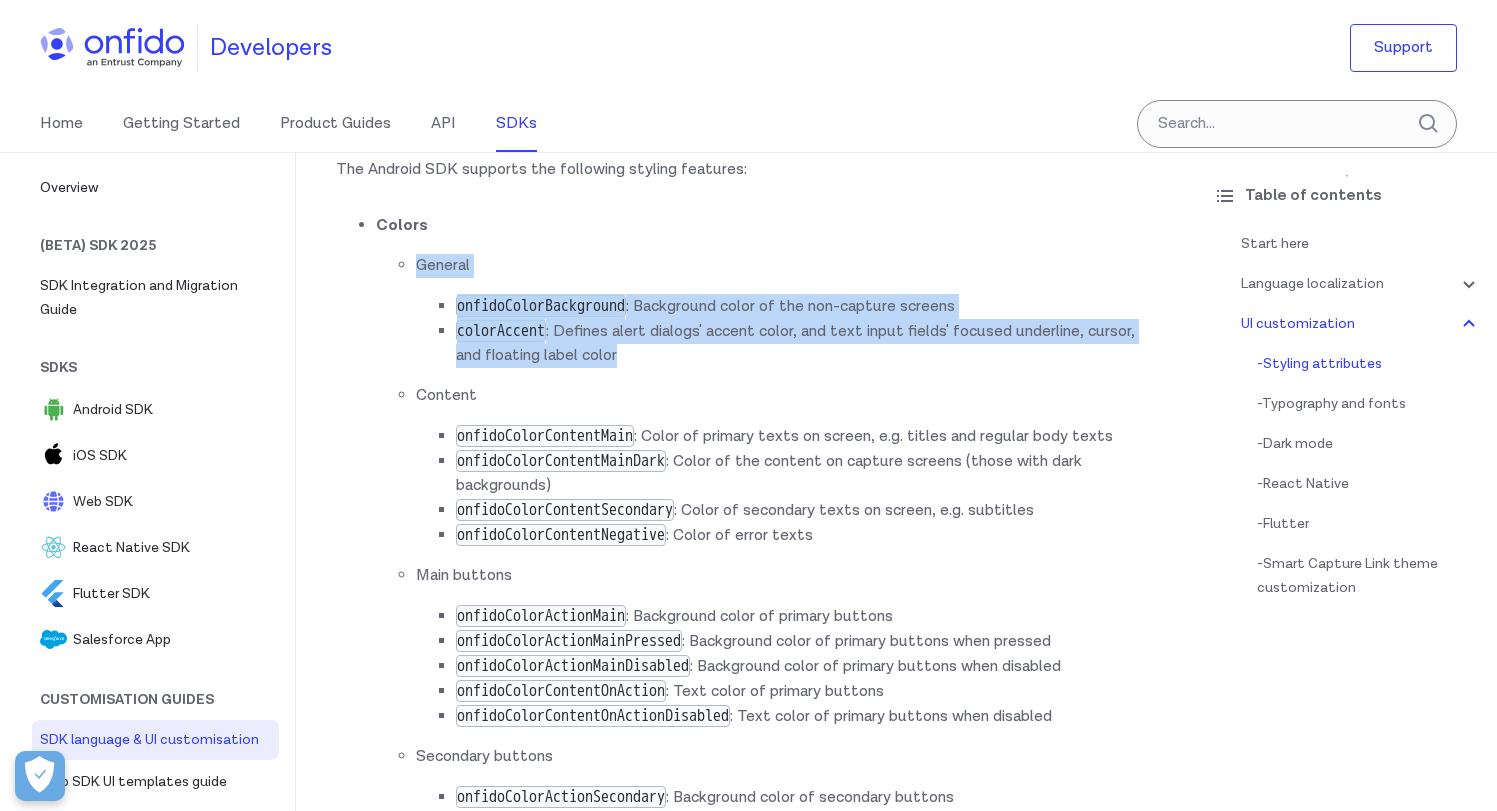 drag, startPoint x: 697, startPoint y: 377, endPoint x: 409, endPoint y: 291, distance: 300.56613 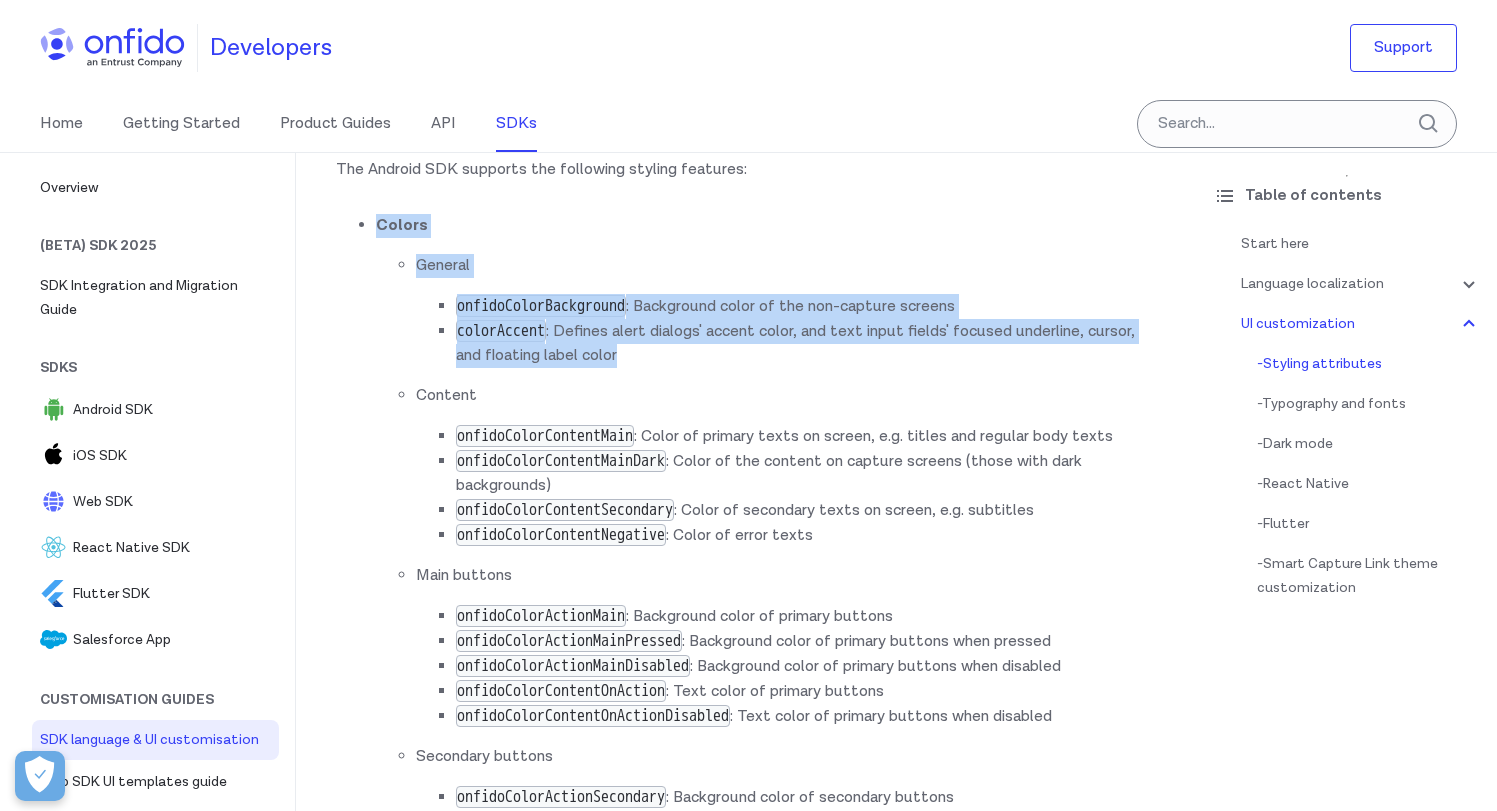 drag, startPoint x: 681, startPoint y: 387, endPoint x: 379, endPoint y: 260, distance: 327.61716 